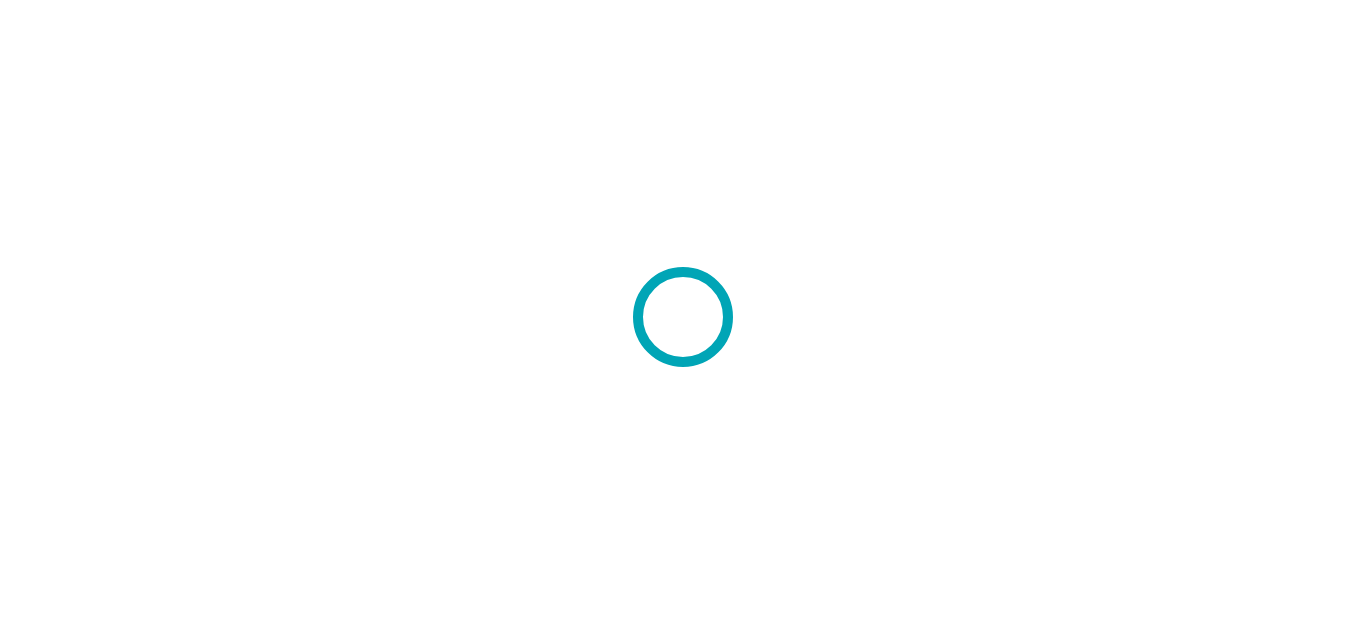scroll, scrollTop: 0, scrollLeft: 0, axis: both 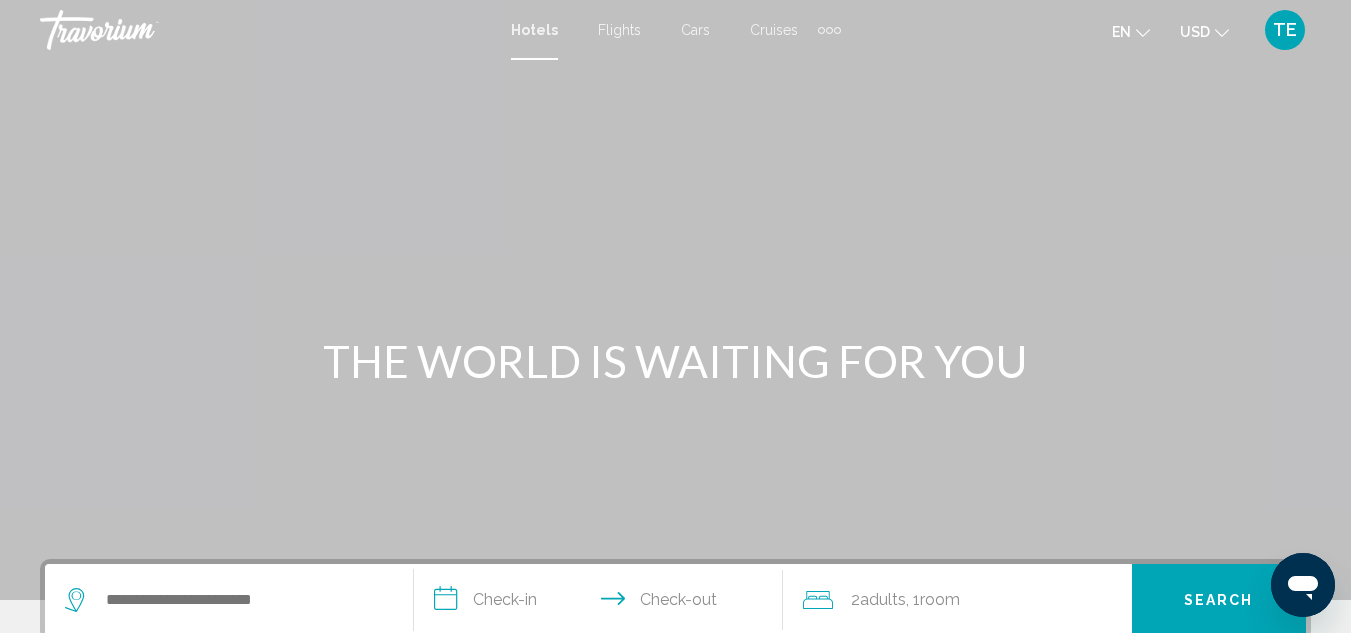 click on "TE" at bounding box center [1285, 30] 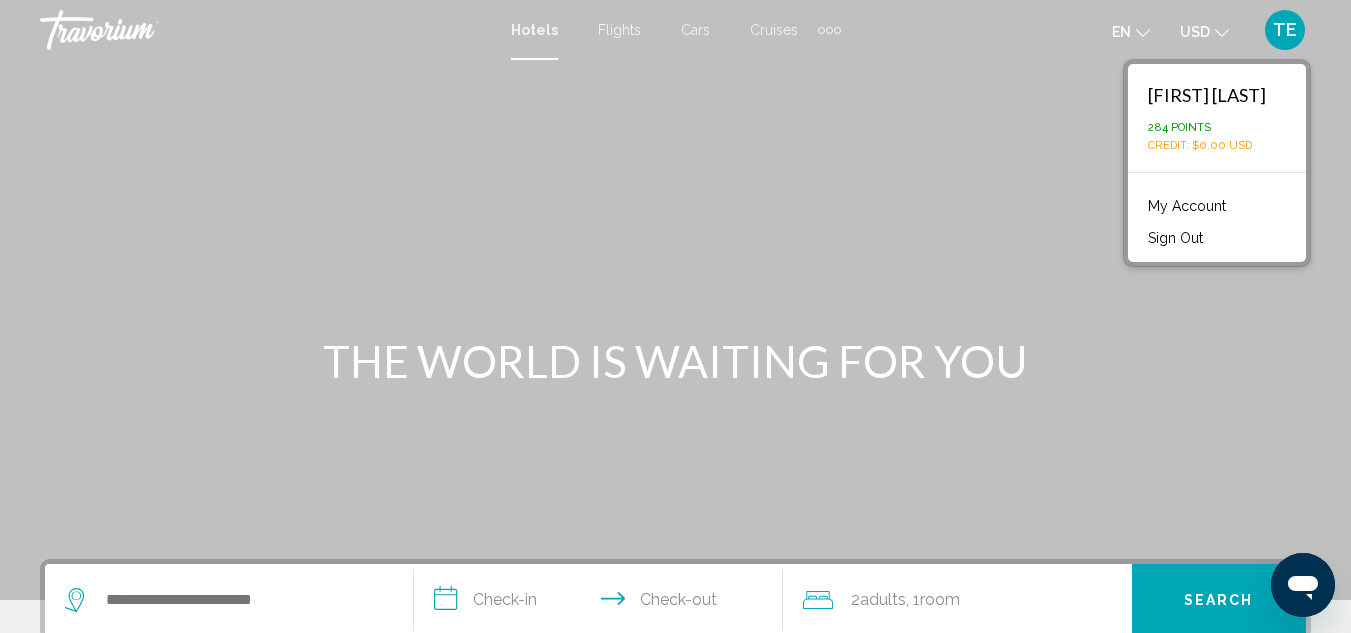 click at bounding box center (675, 300) 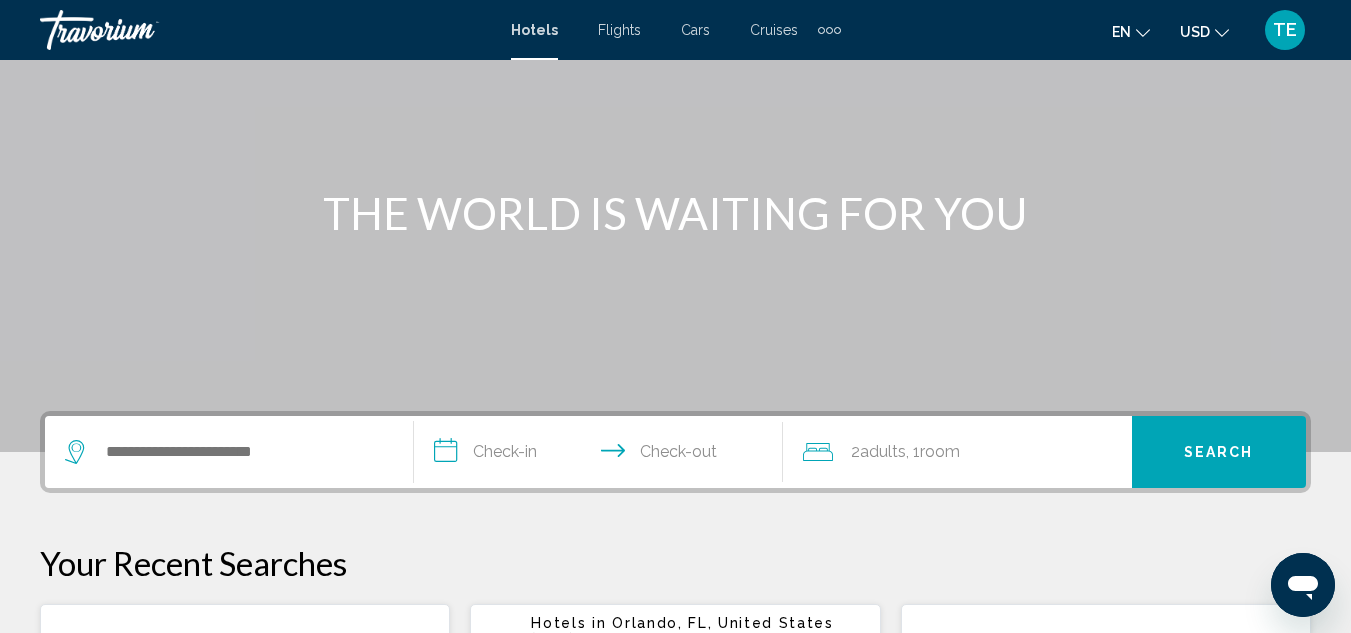 scroll, scrollTop: 156, scrollLeft: 0, axis: vertical 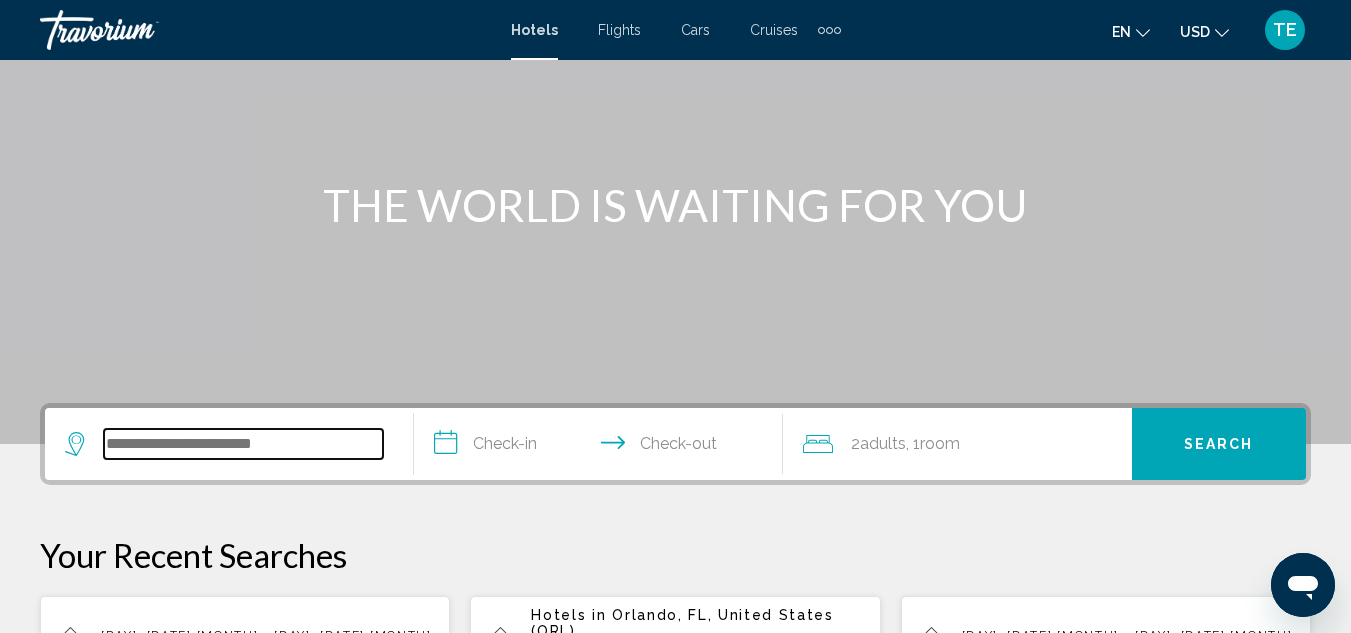 click at bounding box center [243, 444] 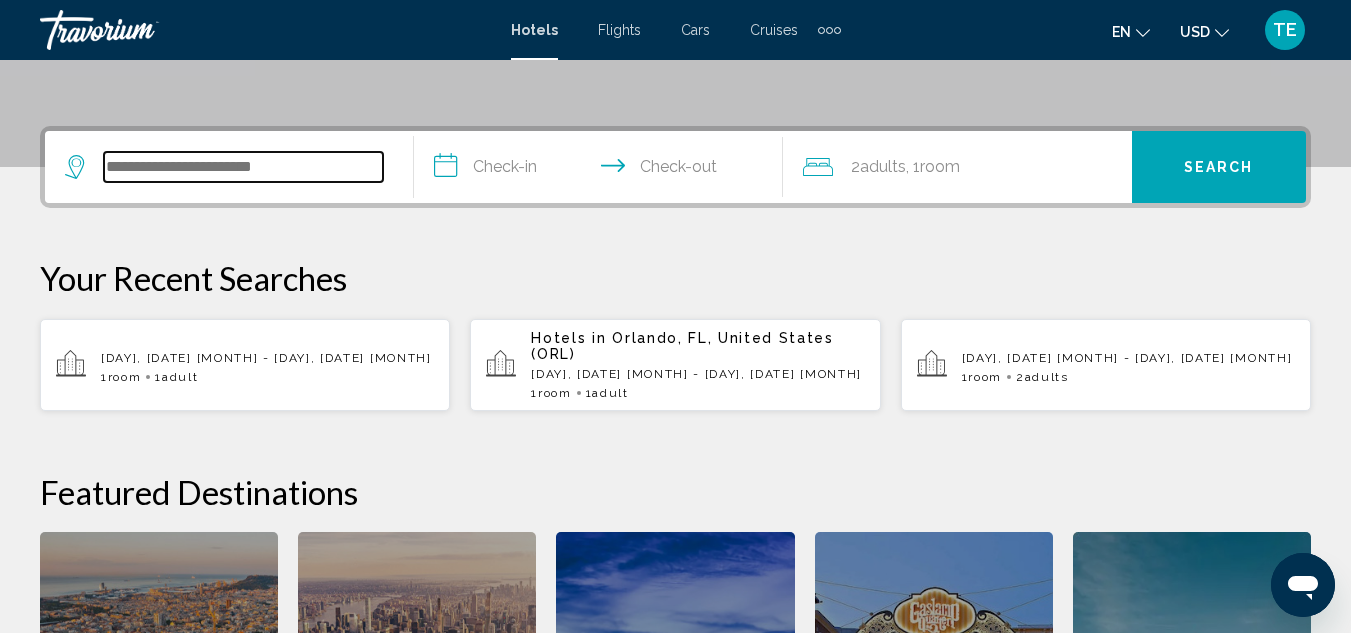scroll, scrollTop: 494, scrollLeft: 0, axis: vertical 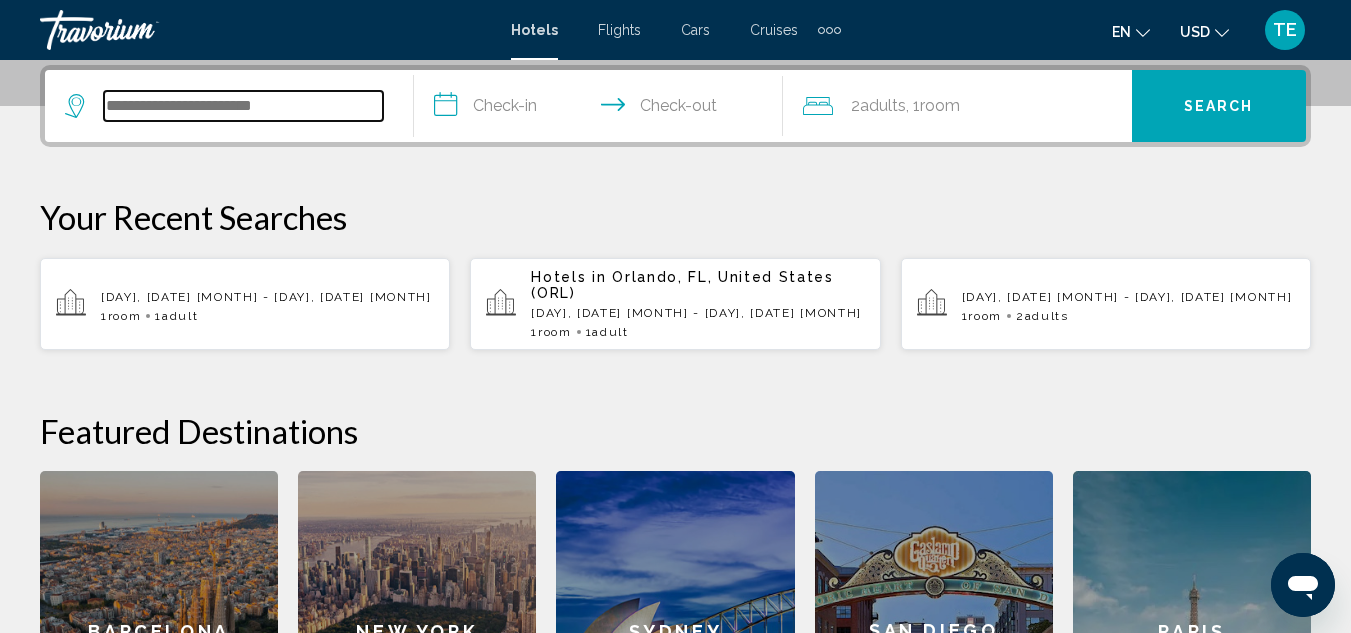 type on "*" 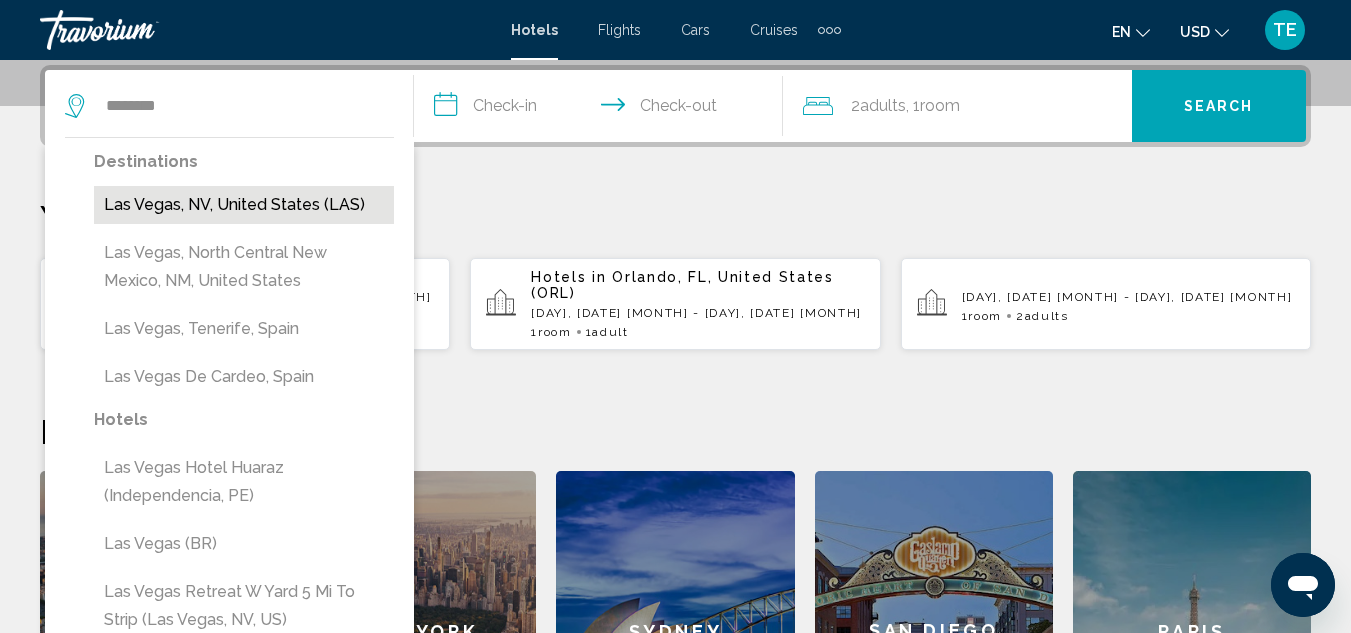 click on "Las Vegas, NV, United States (LAS)" at bounding box center [244, 205] 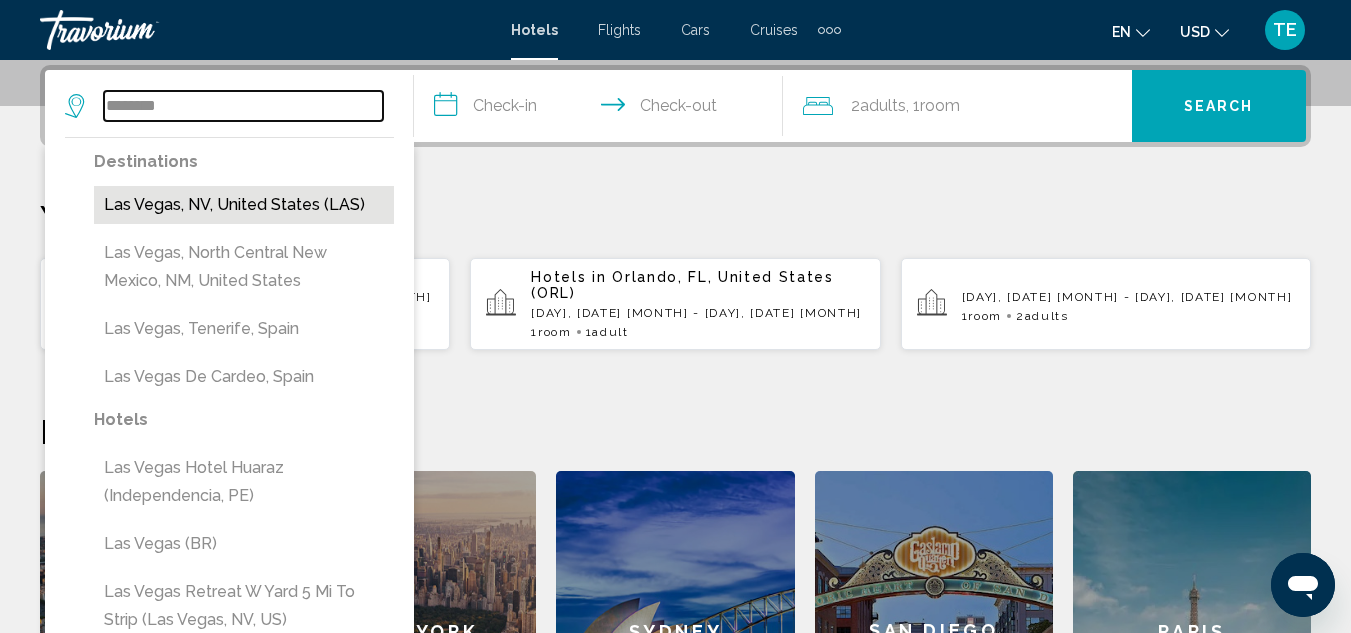 type on "**********" 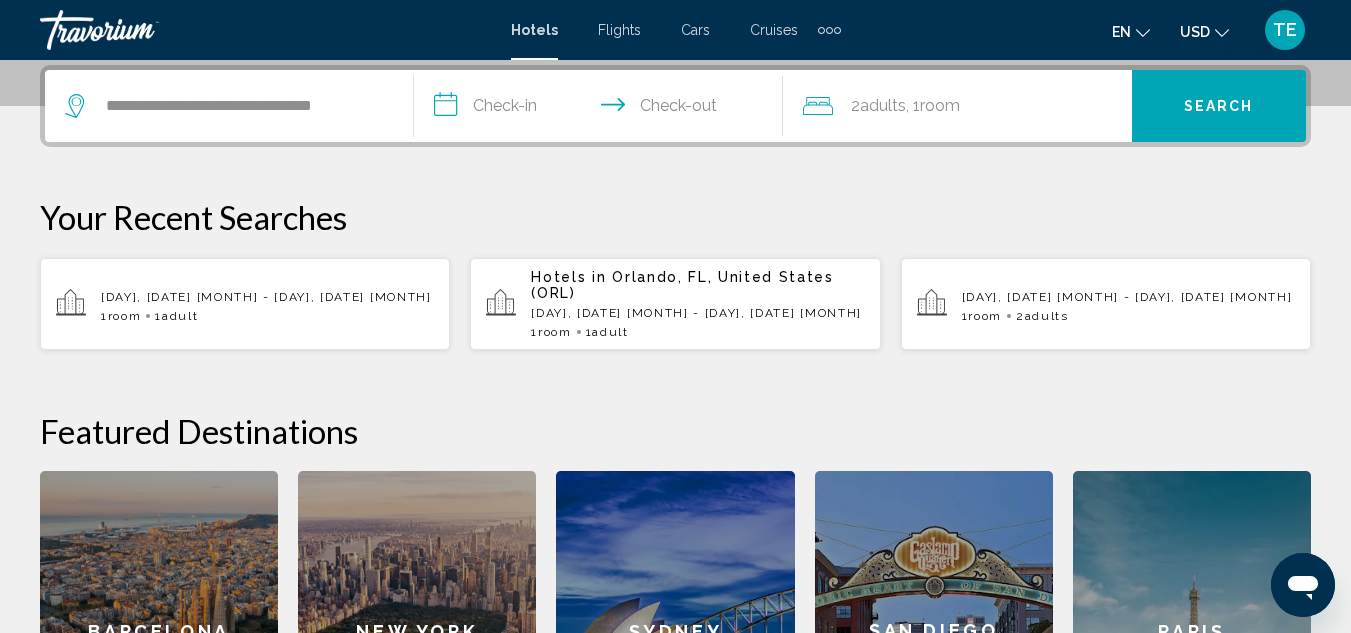 click on "**********" at bounding box center [602, 109] 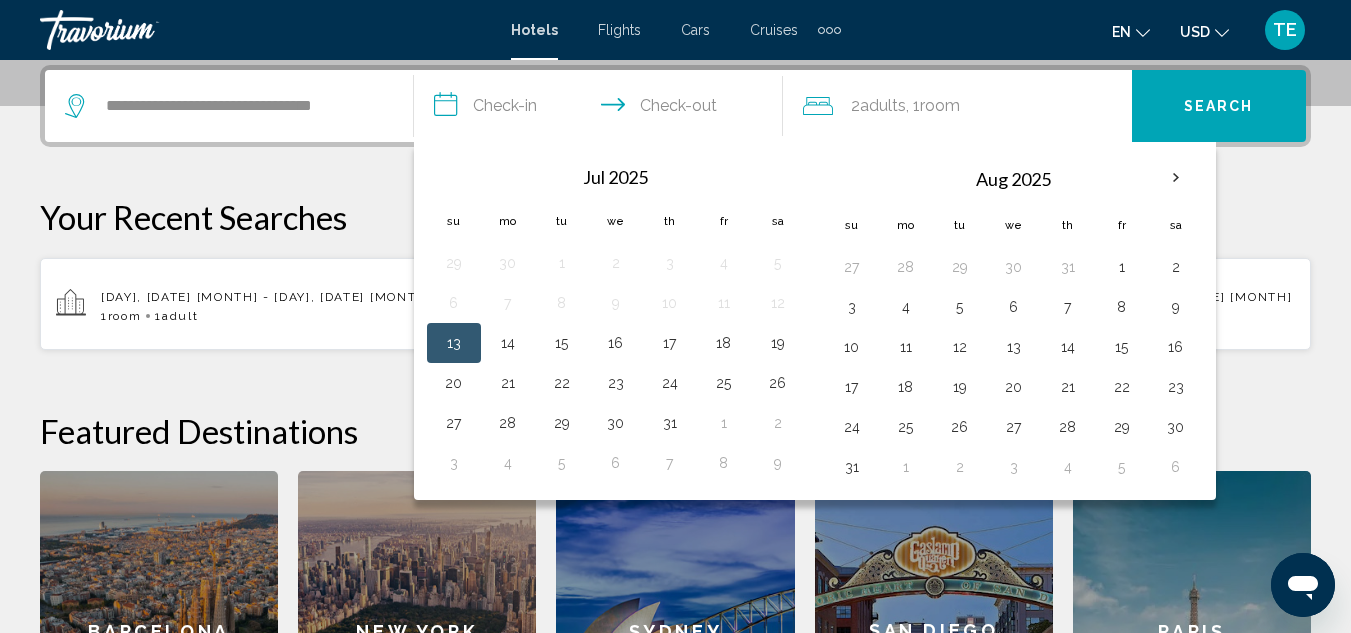 click on "13" at bounding box center [454, 343] 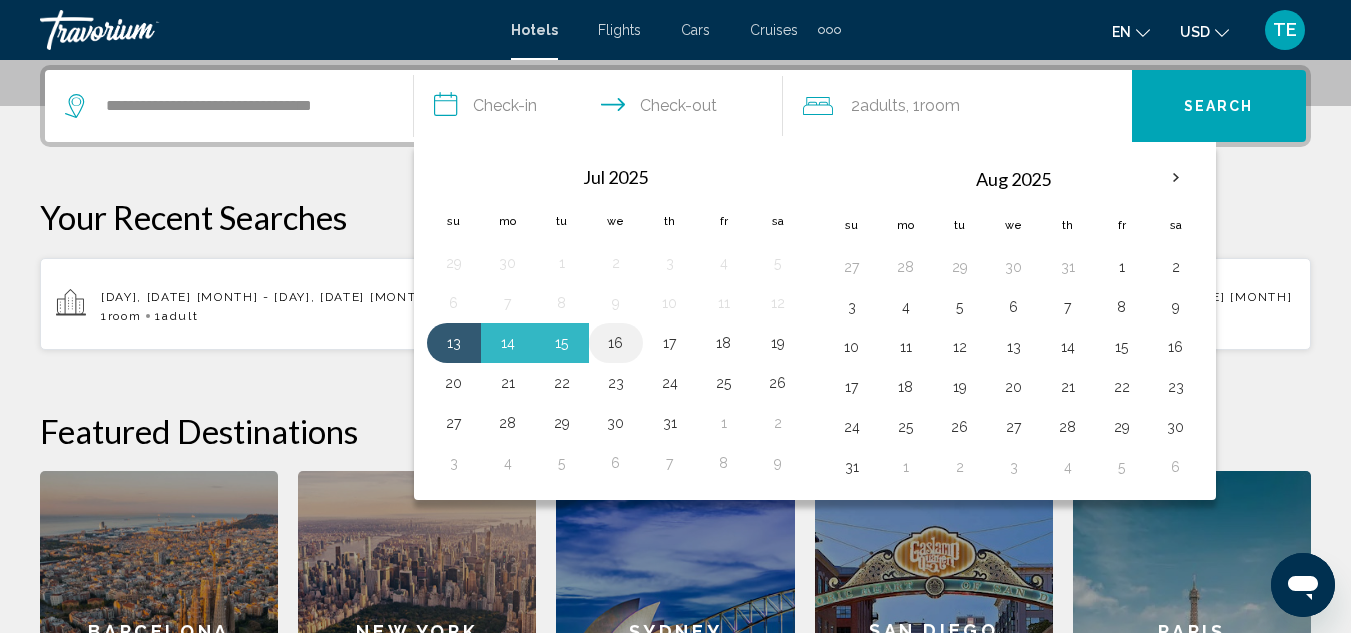 click on "16" at bounding box center (616, 343) 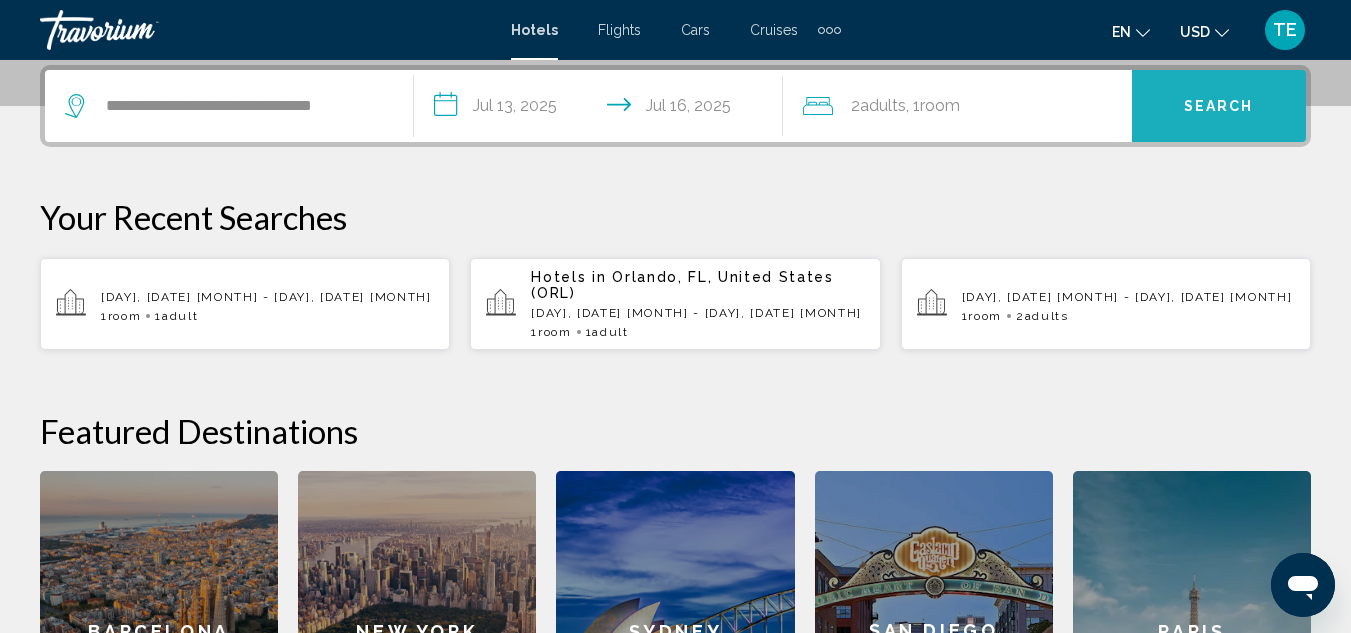 click on "Search" at bounding box center [1219, 106] 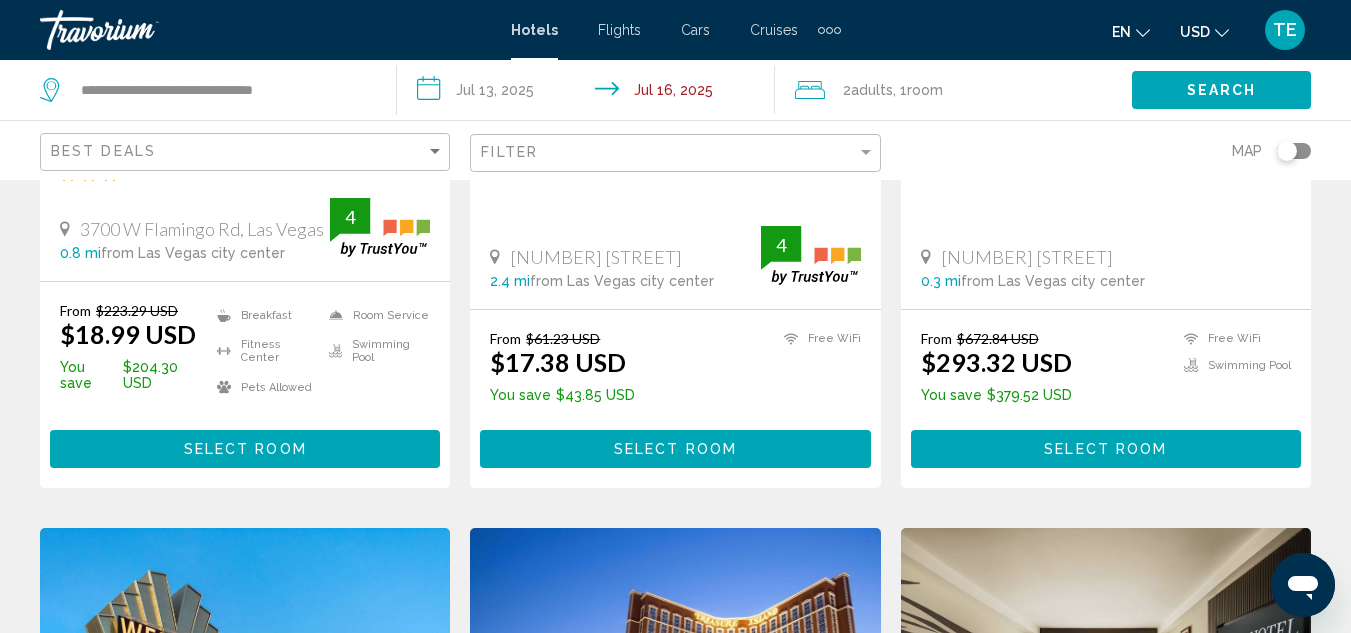 scroll, scrollTop: 0, scrollLeft: 0, axis: both 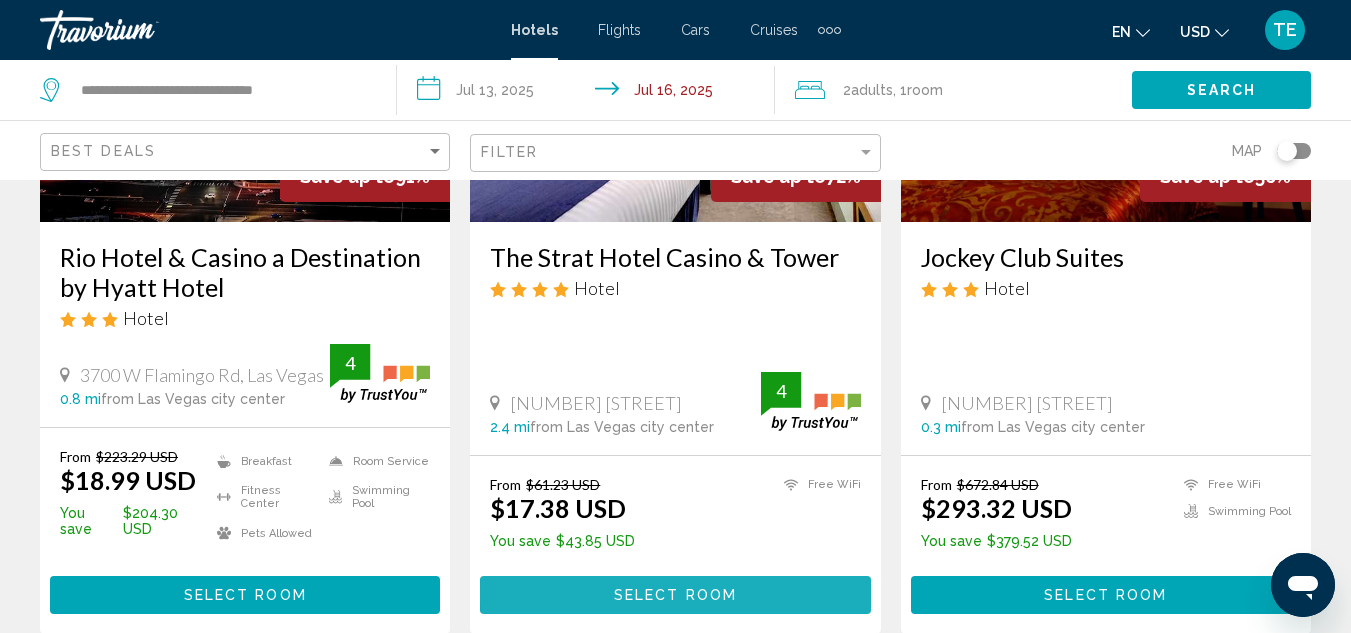 click on "Select Room" at bounding box center [675, 596] 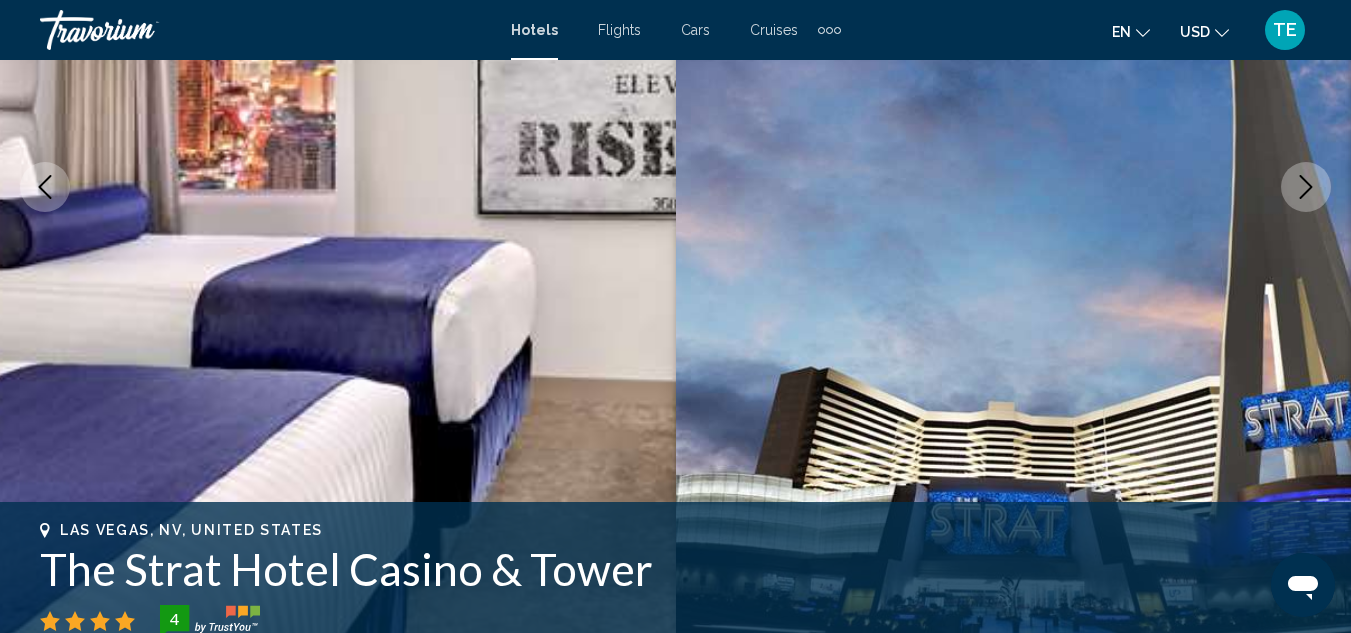 scroll, scrollTop: 219, scrollLeft: 0, axis: vertical 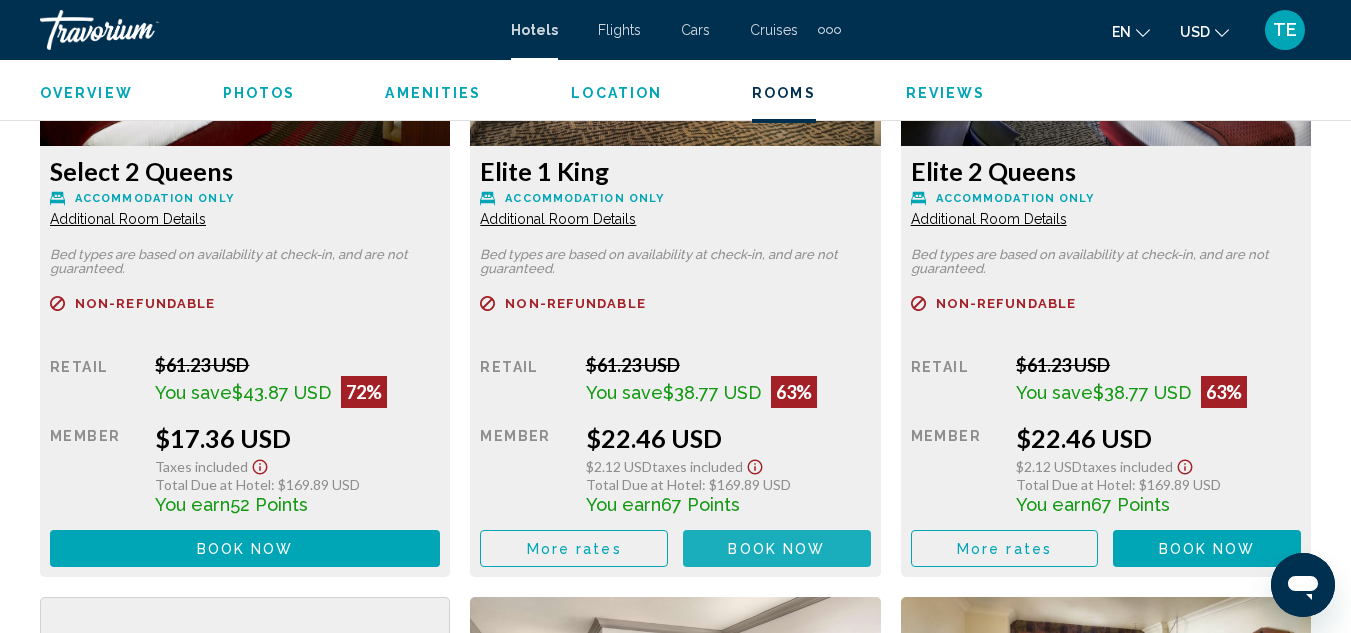 click on "Book now" at bounding box center [776, 549] 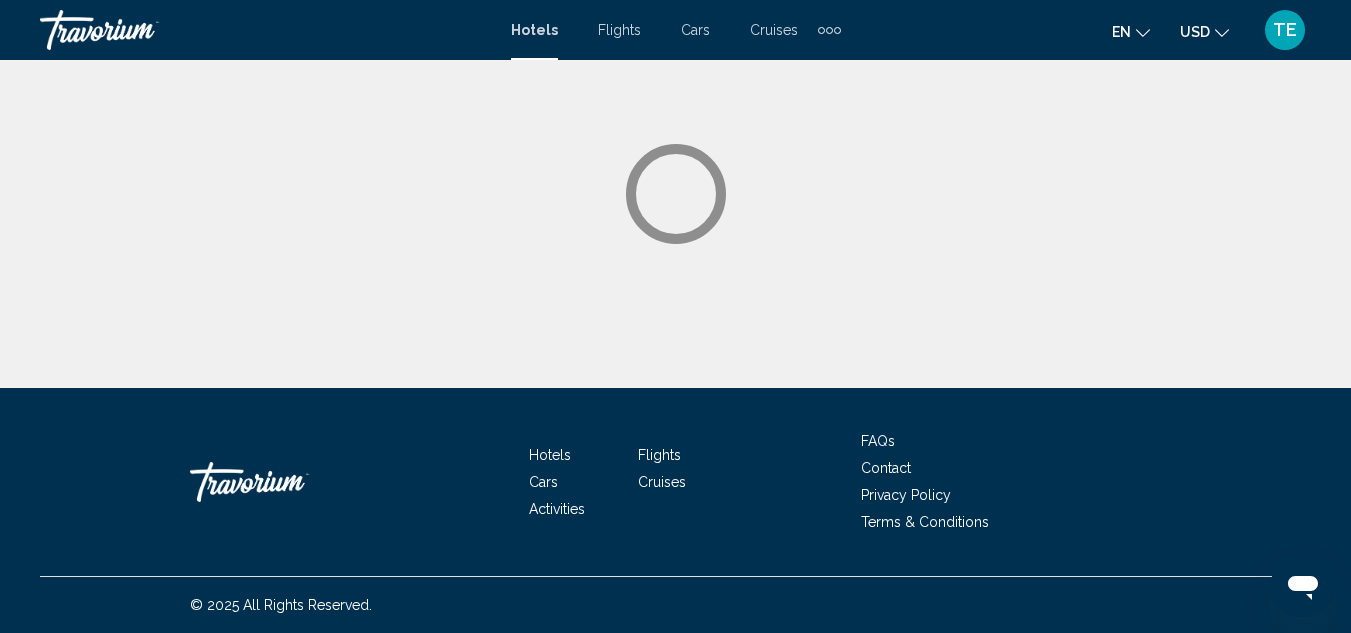 scroll, scrollTop: 0, scrollLeft: 0, axis: both 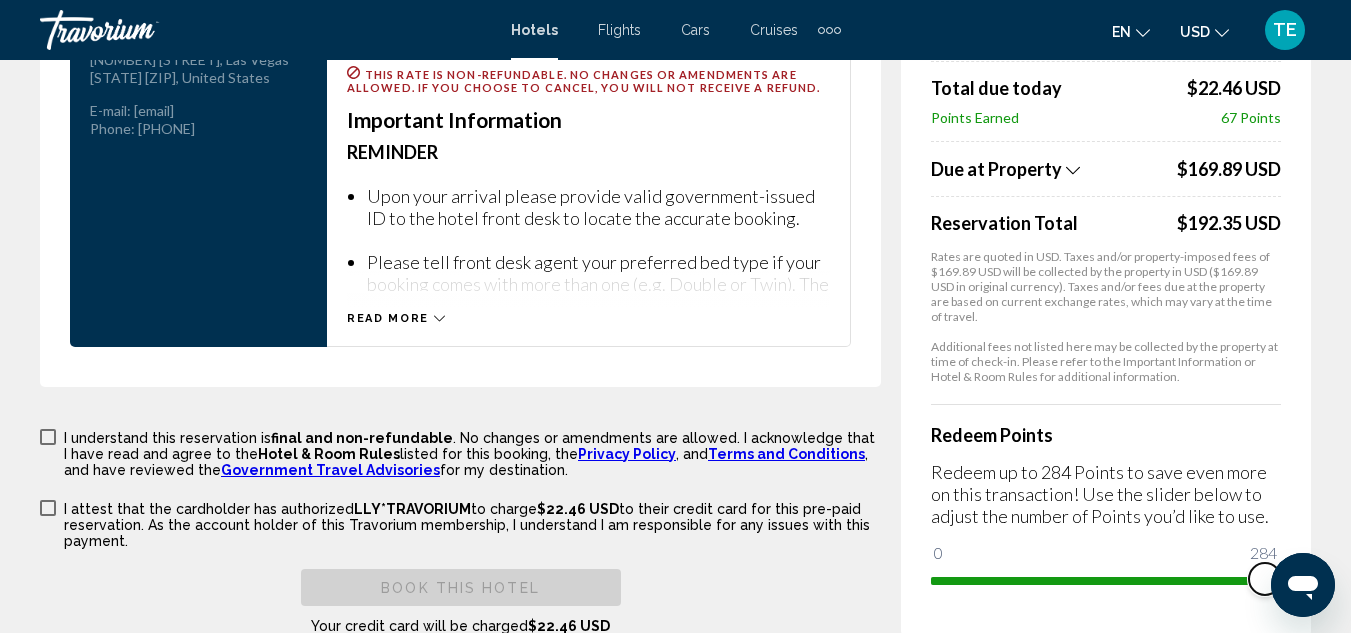 drag, startPoint x: 2212, startPoint y: 1147, endPoint x: 1321, endPoint y: 597, distance: 1047.0822 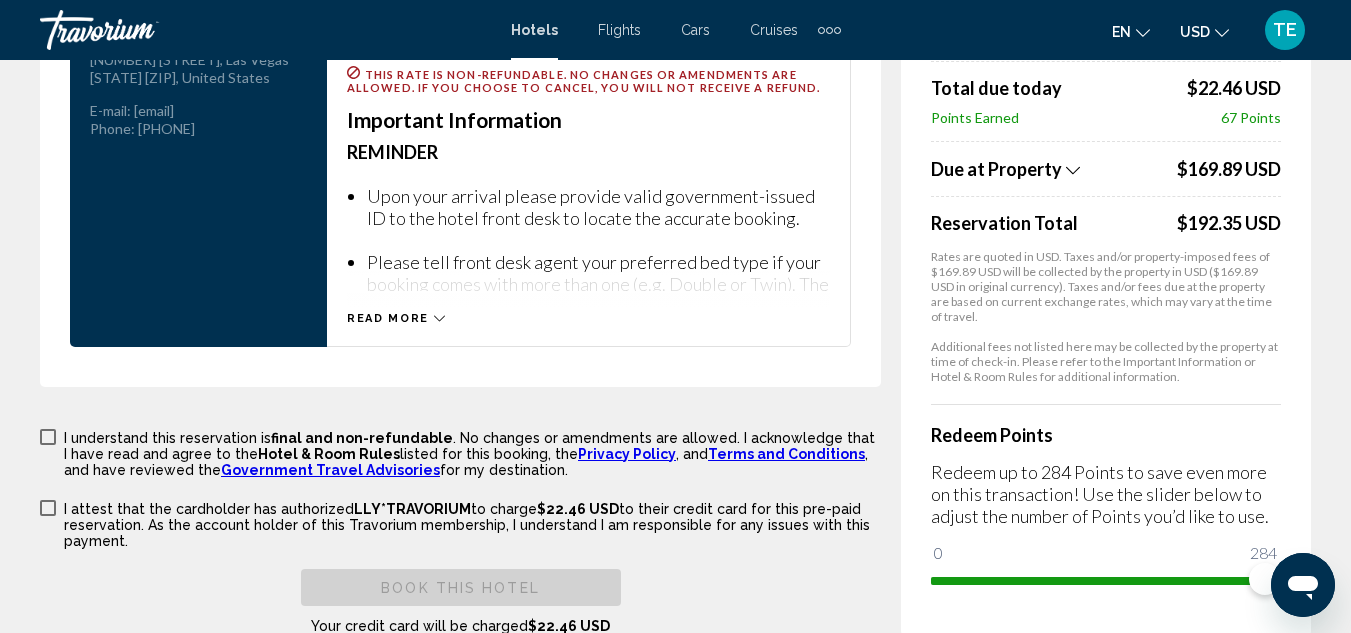 click at bounding box center [1303, 585] 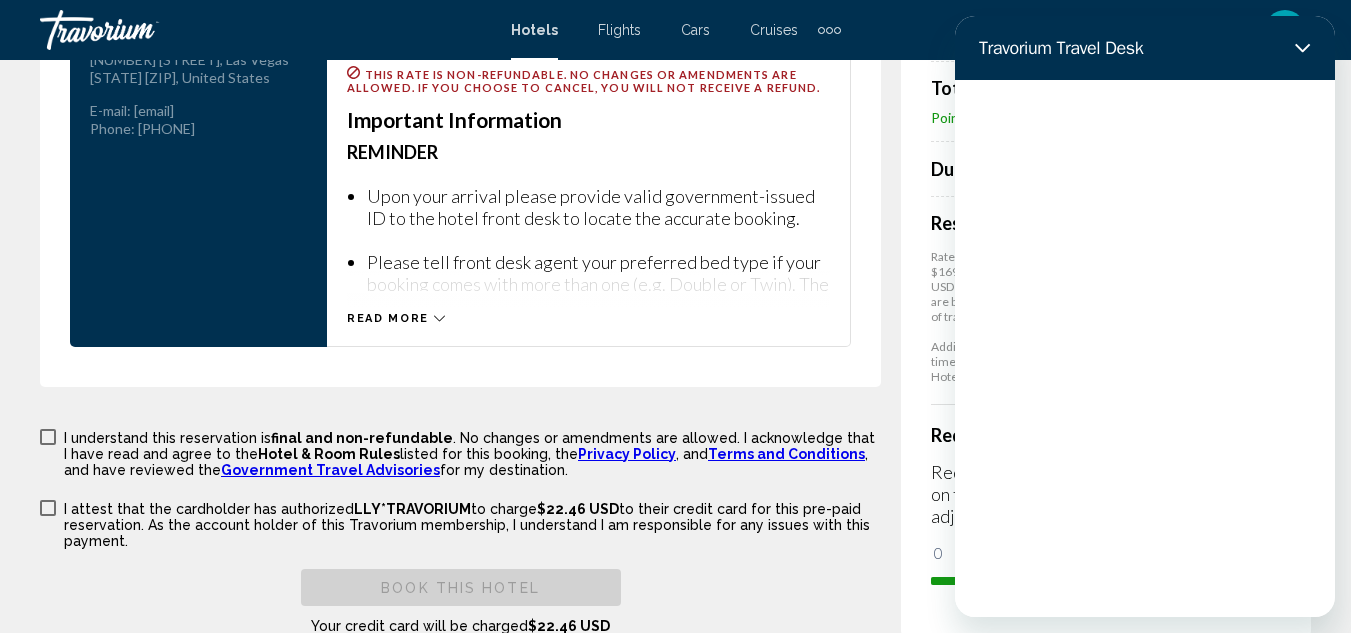 scroll, scrollTop: 0, scrollLeft: 0, axis: both 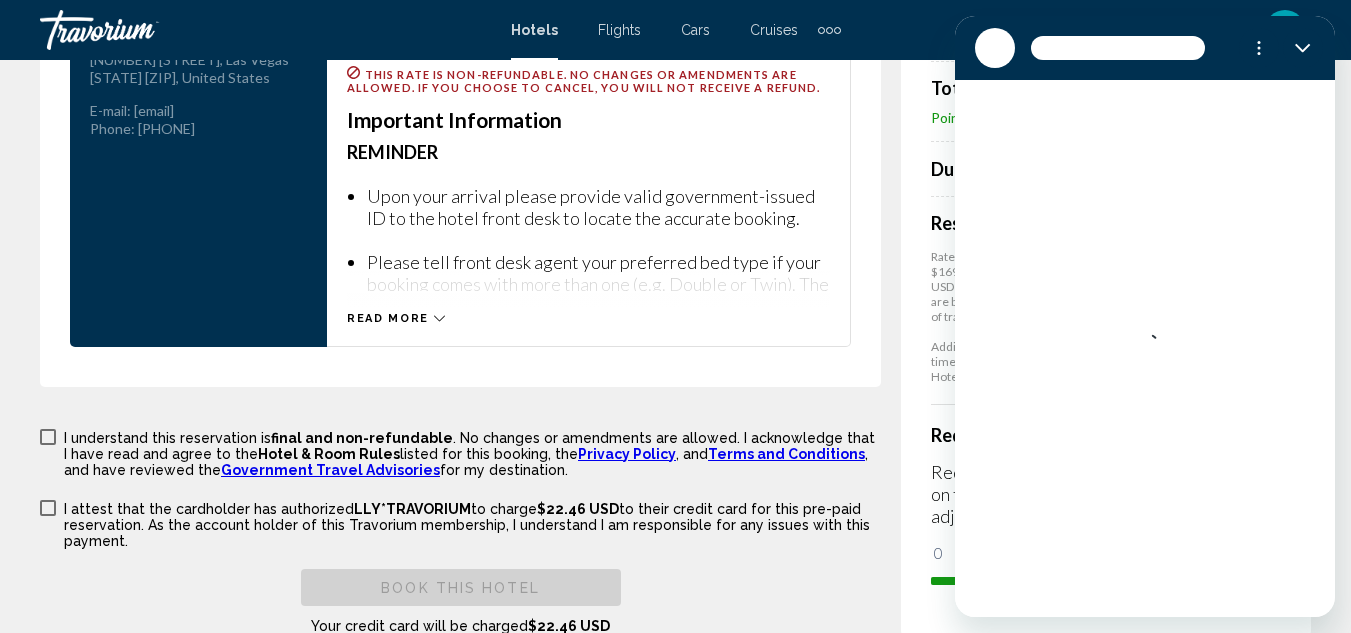 drag, startPoint x: 956, startPoint y: 56, endPoint x: 909, endPoint y: 464, distance: 410.69818 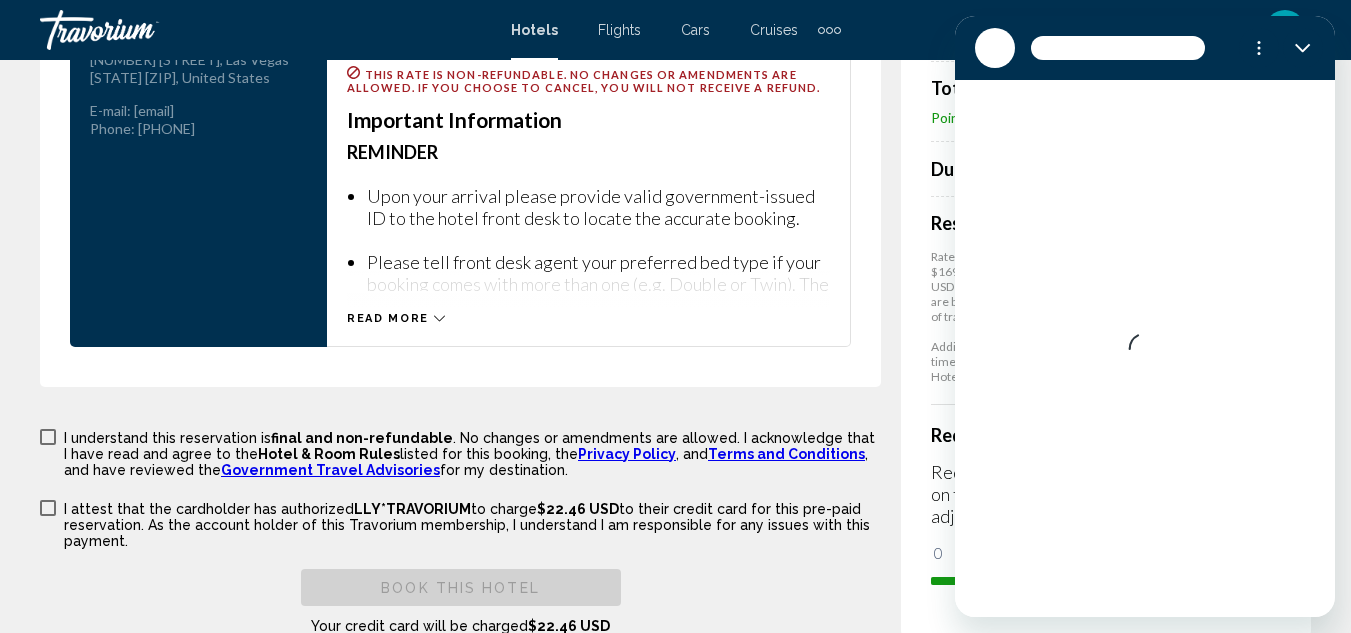 click on "**********" at bounding box center [470, -1429] 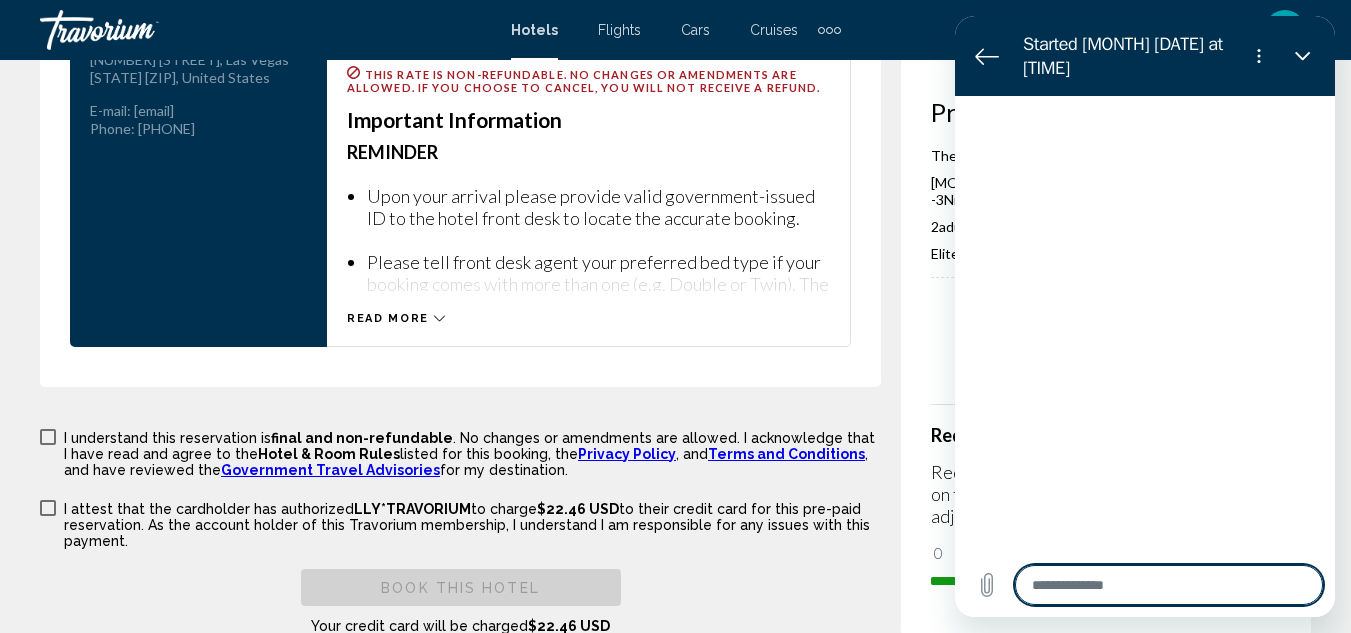 type on "*" 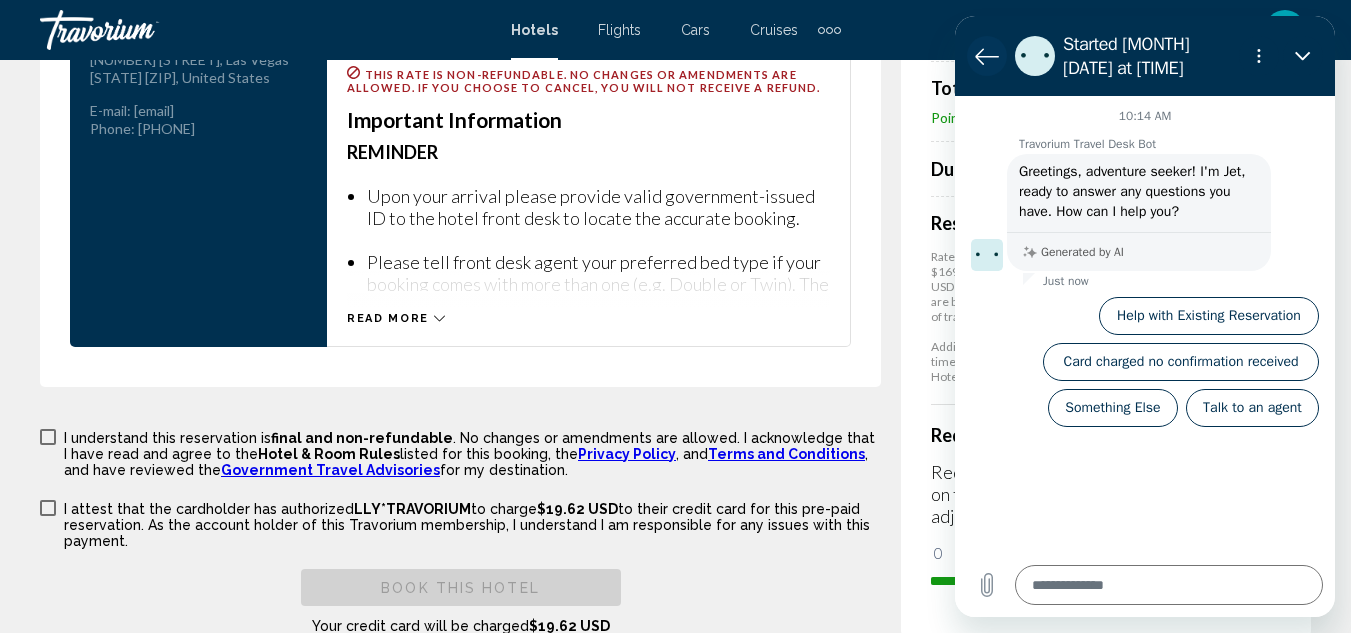 click 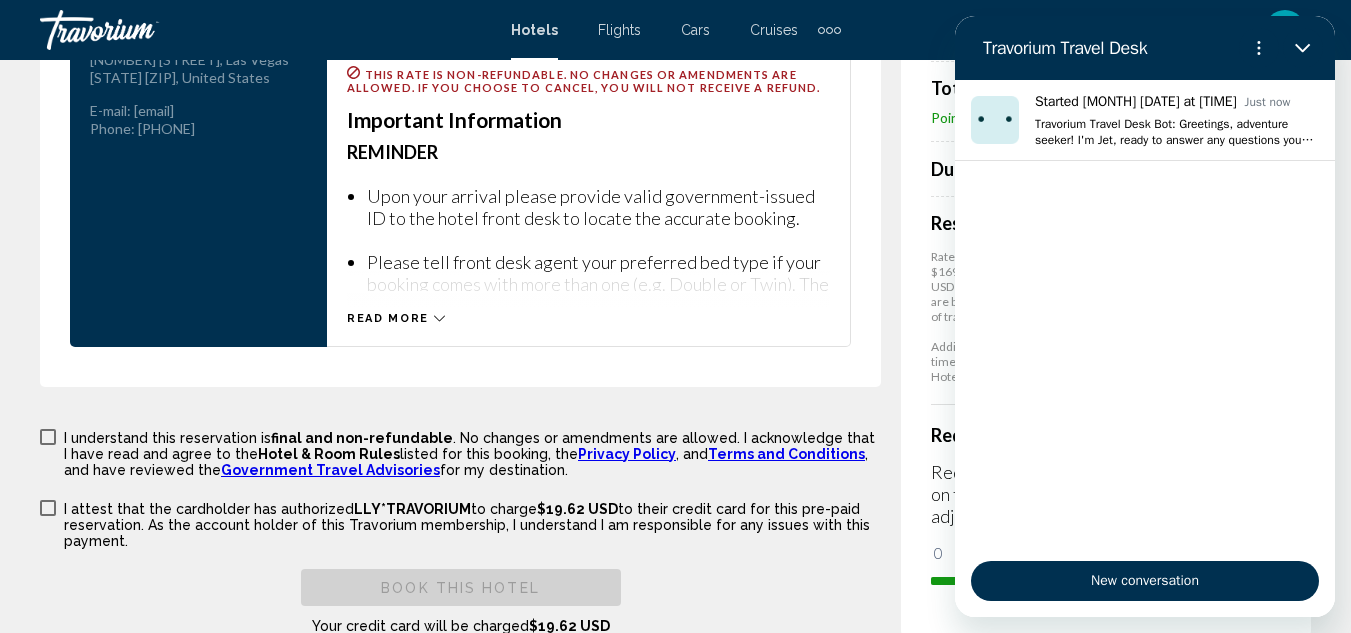 click on "Price Summary The Strat Hotel Casino & Tower  Jul 13, 2025 - Jul 16, 2025 -  3  Night Nights 2  Adult Adults , 0  Child Children  ( ages   )   Elite 1 King  Retail Price  $61.23 USD   Your Price  $7.49 USD average per night  $22.46 USD  Taxes and Fees Included
$2.12 USD   Points Applied 284  Points Total due today  $19.62 USD   Points Earned  59  Points  Due at Property
$169.89 USD Reservation Total  $189.51 USD  Rates are quoted in USD. Taxes and/or property-imposed fees of $169.89 USD will be collected by the property in USD ($169.89 USD in original currency). Taxes and/or fees due at the property are based on current exchange rates, which may vary at the time of travel. Additional fees not listed here may be collected by the property at time of check-in. Please refer to the Important Information or Hotel & Room Rules for additional information. Redeem  Points 0 284 284" at bounding box center [1106, 170] 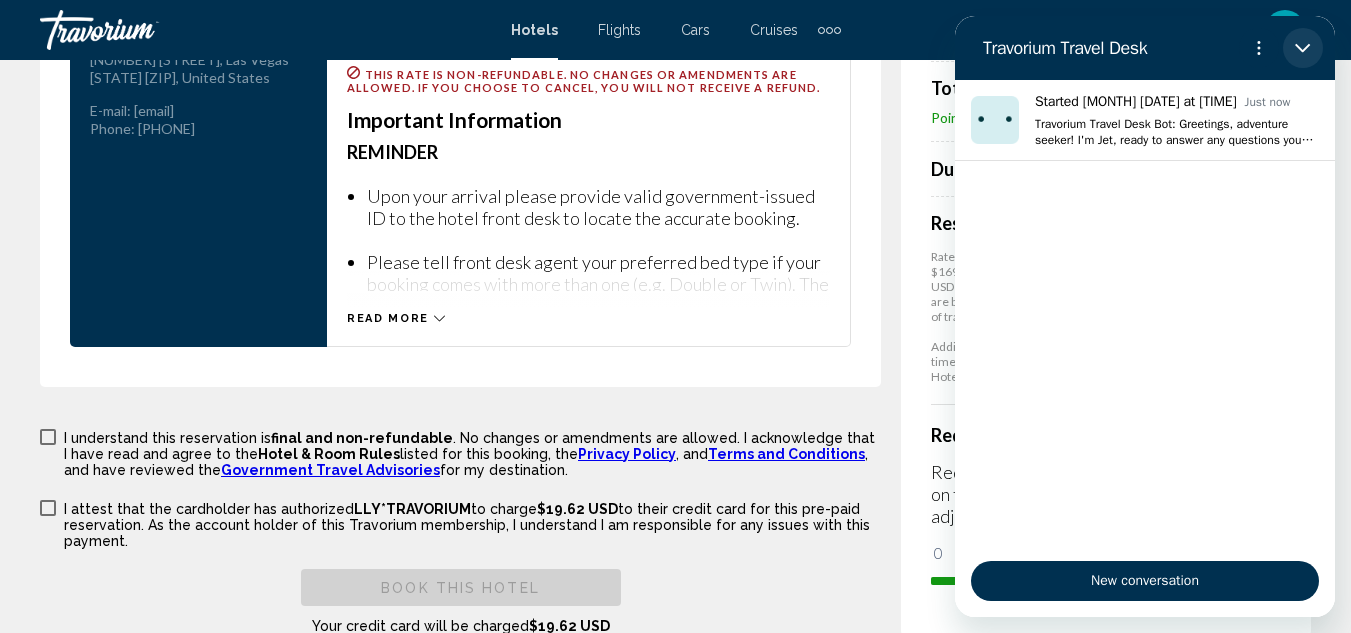 click at bounding box center (1303, 48) 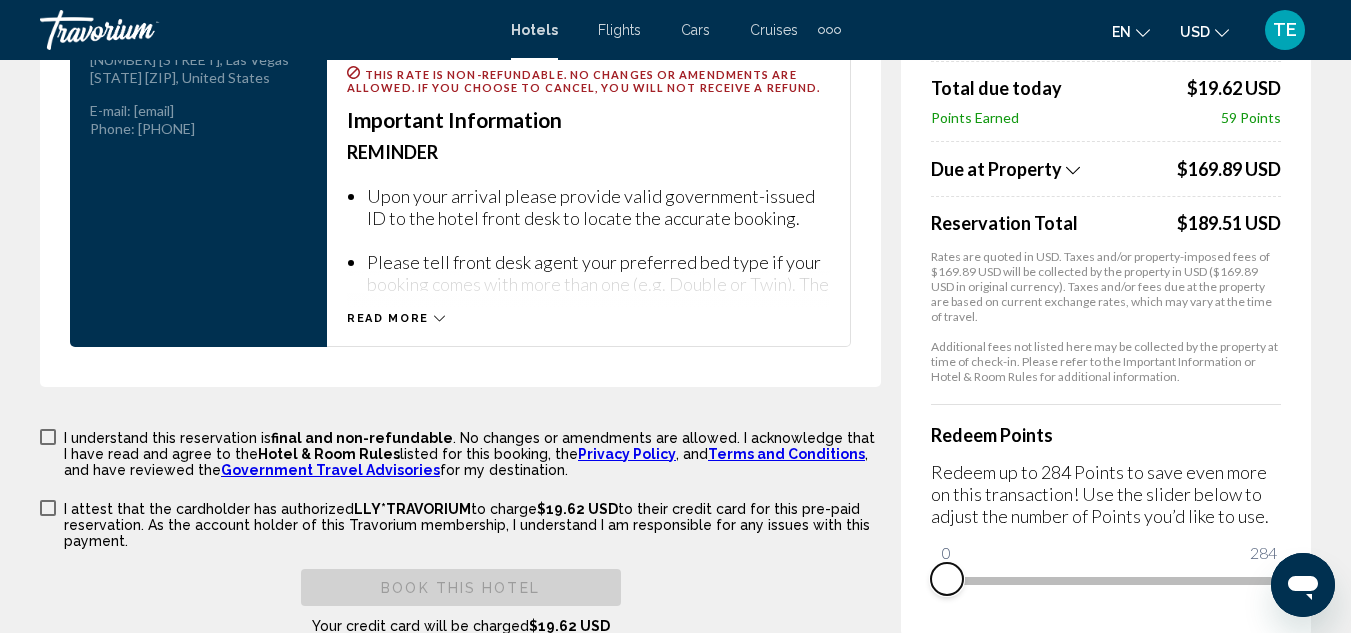 drag, startPoint x: 1260, startPoint y: 595, endPoint x: 882, endPoint y: 589, distance: 378.0476 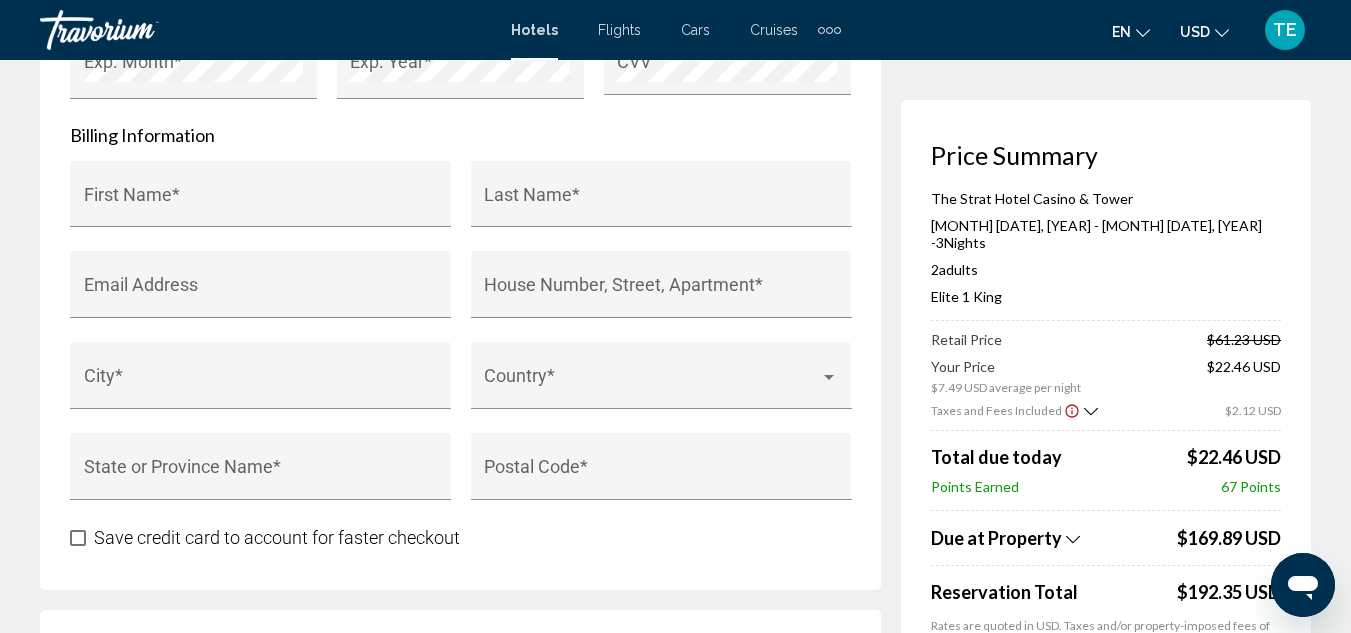 scroll, scrollTop: 2631, scrollLeft: 0, axis: vertical 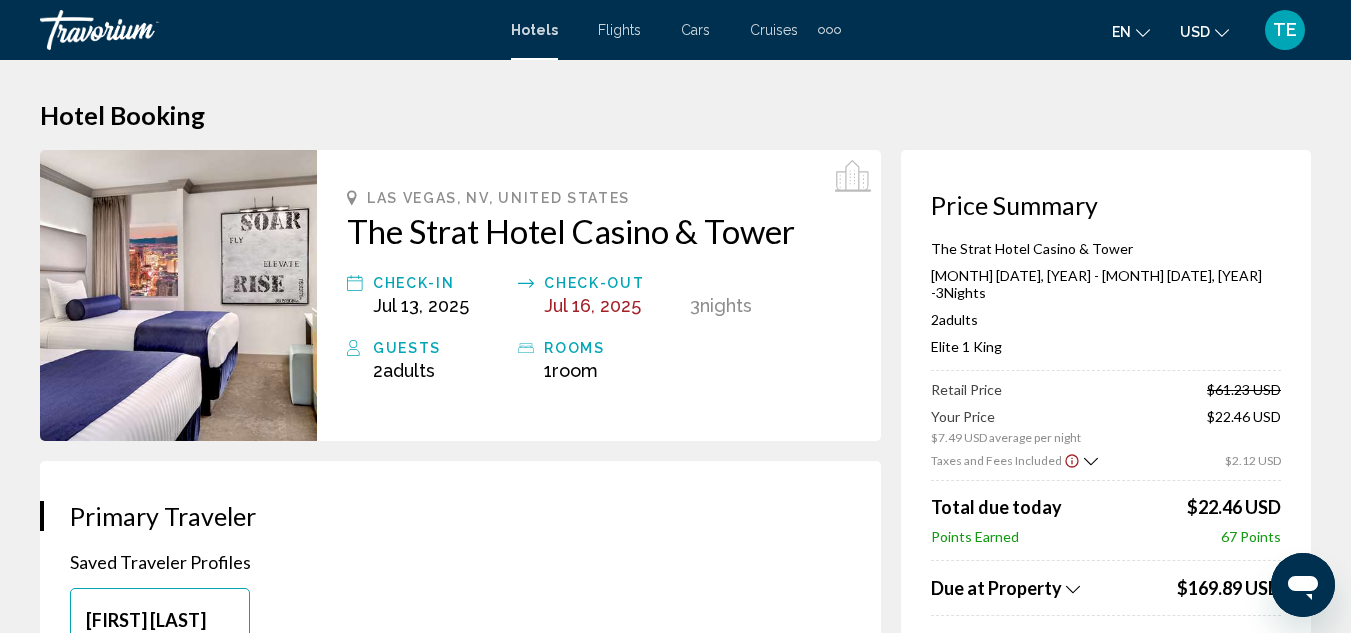 click at bounding box center (829, 30) 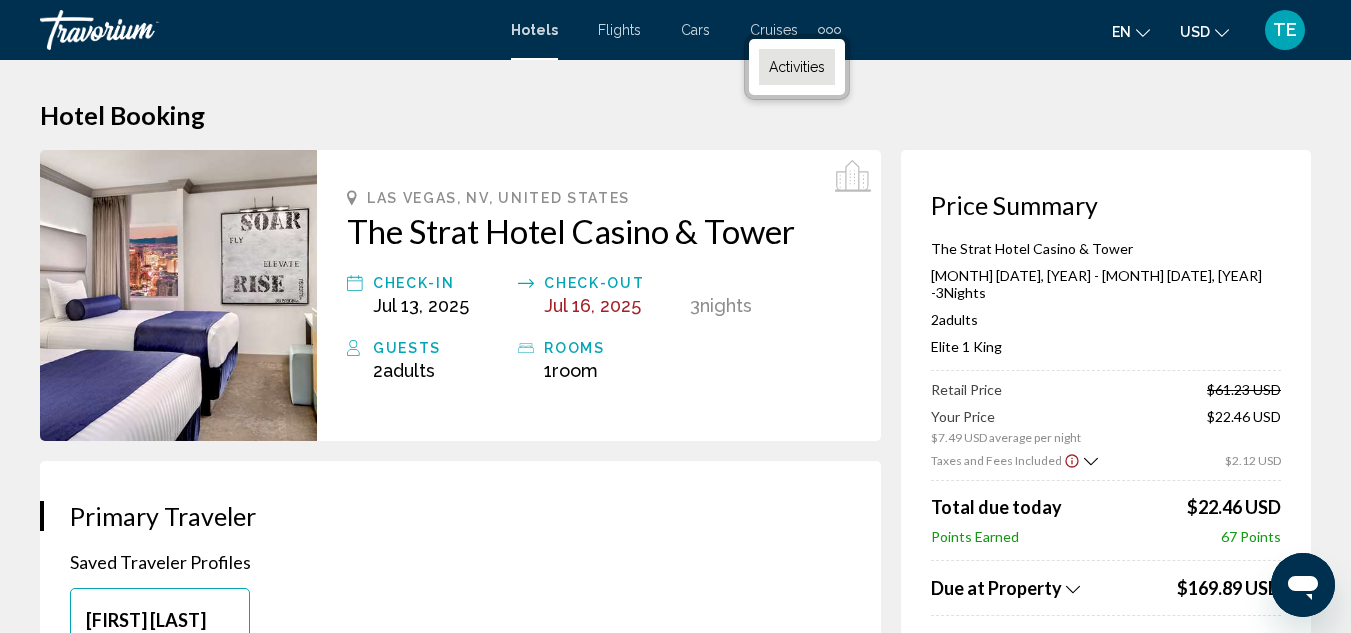 click on "Activities" at bounding box center [797, 67] 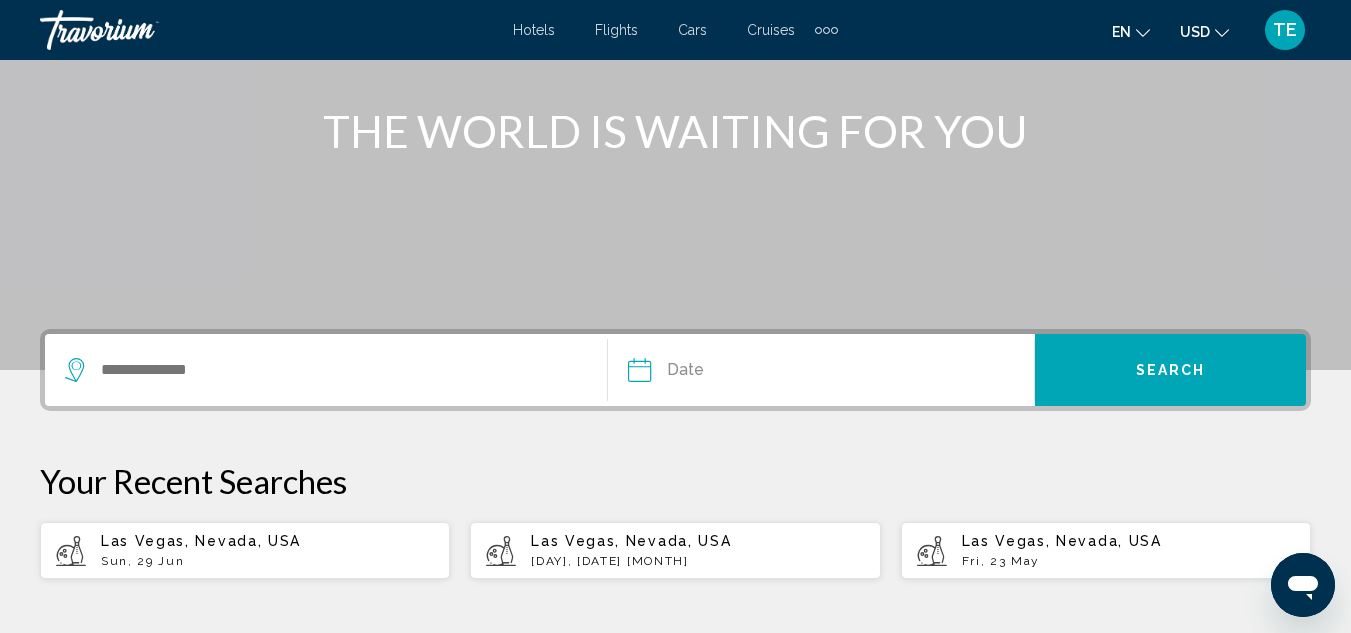 scroll, scrollTop: 241, scrollLeft: 0, axis: vertical 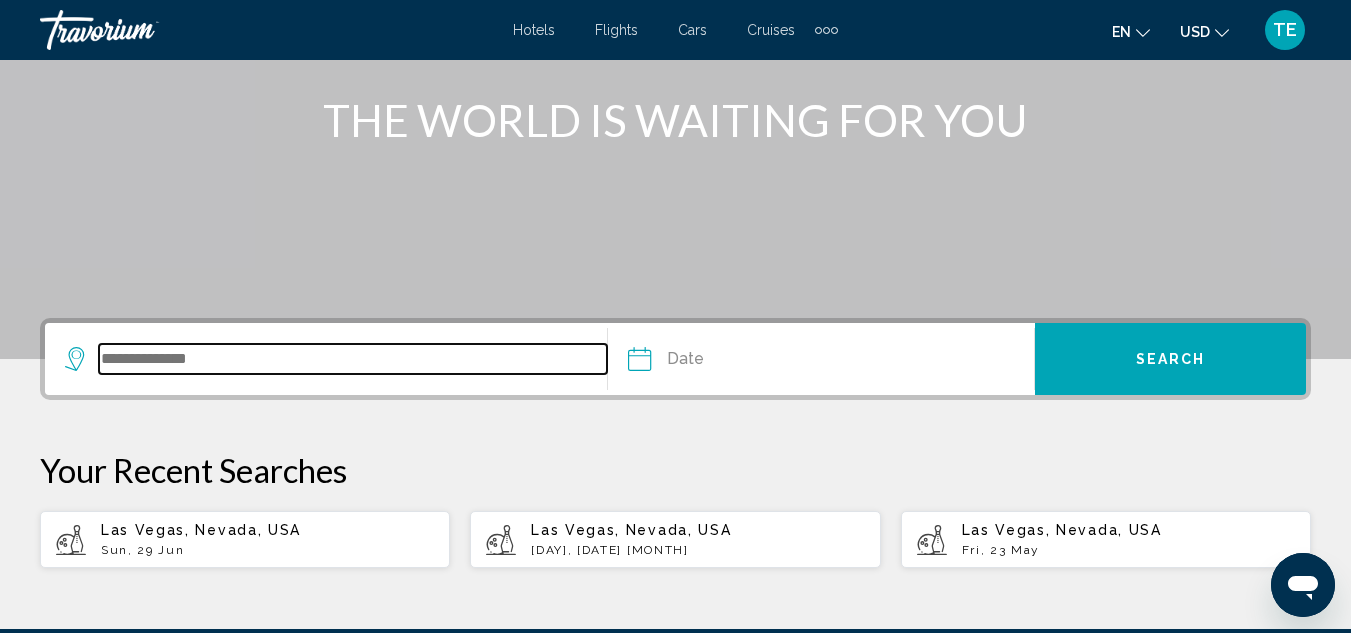 click at bounding box center (353, 359) 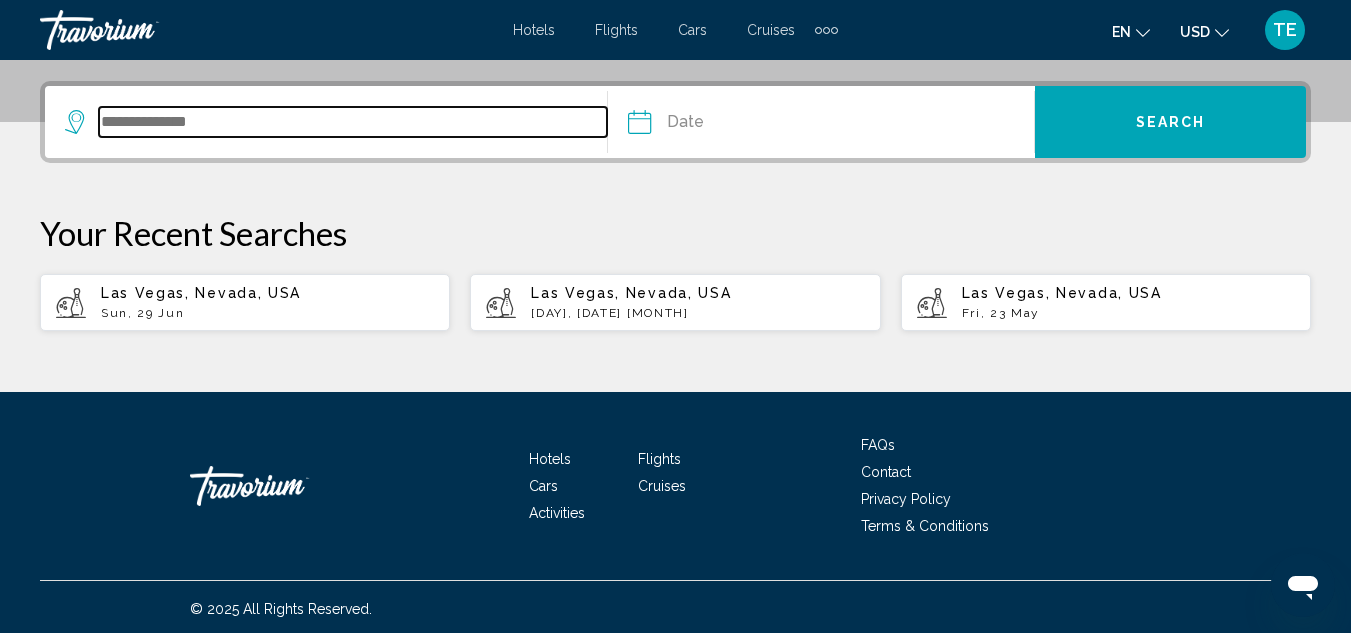 scroll, scrollTop: 482, scrollLeft: 0, axis: vertical 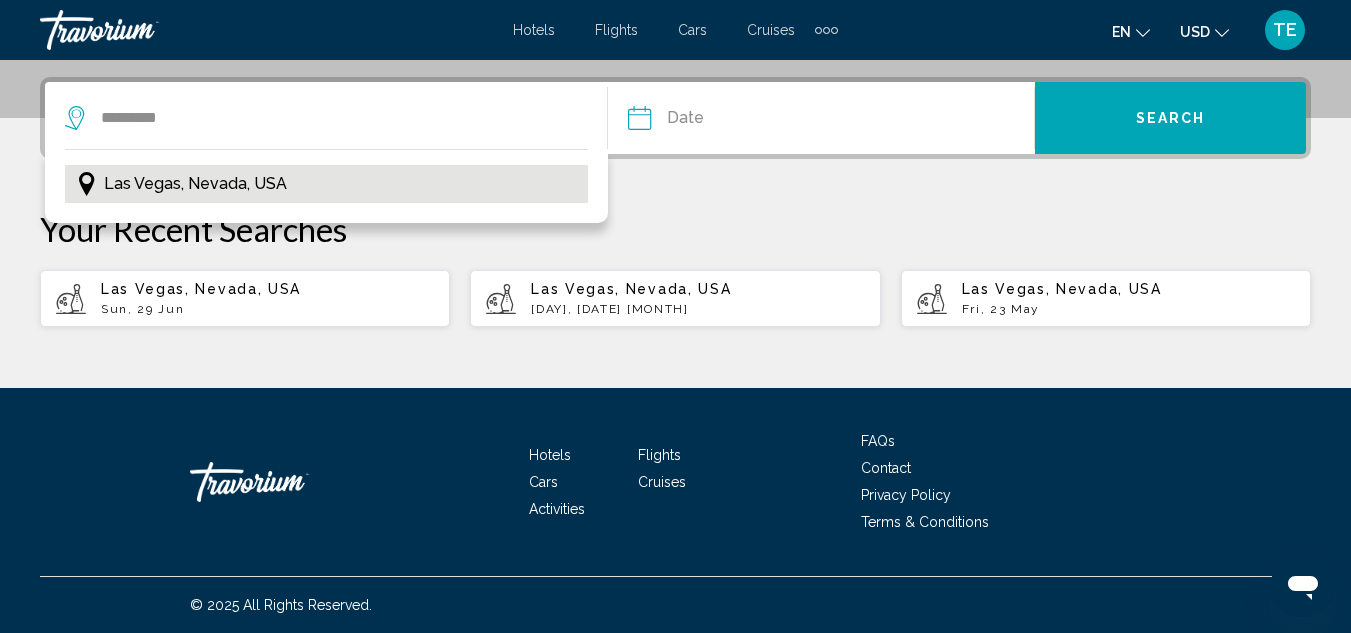 click on "Las Vegas, Nevada, USA" at bounding box center [195, 184] 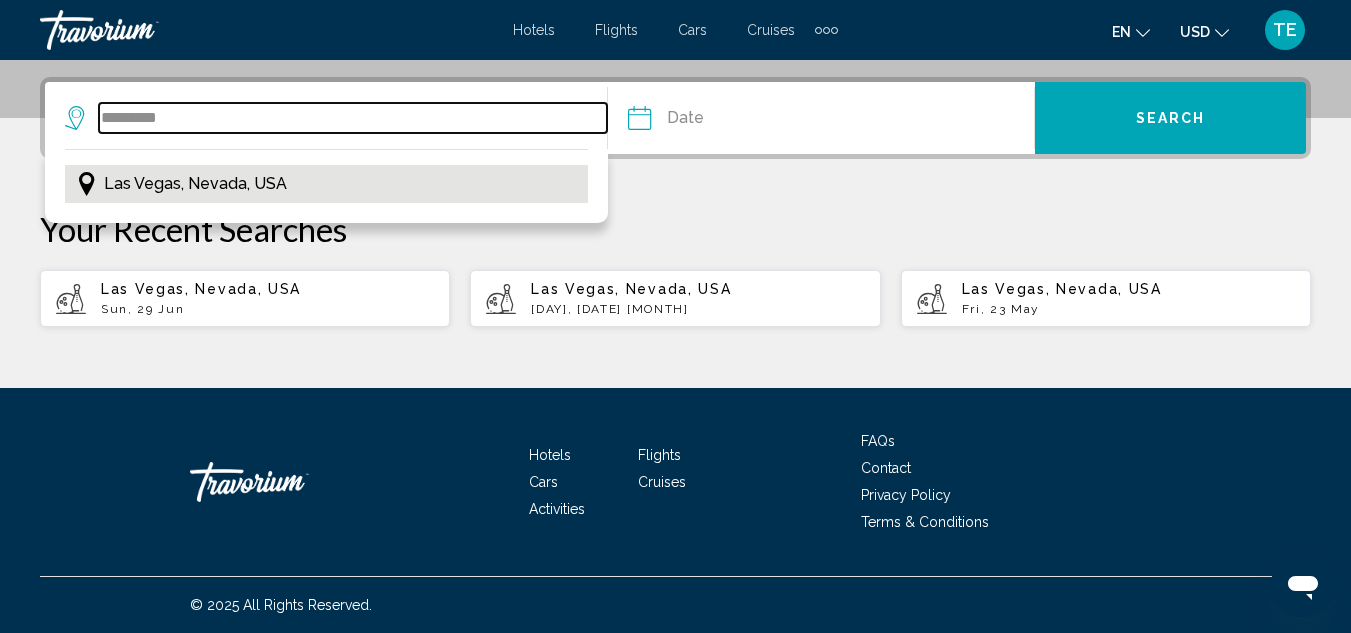 type on "**********" 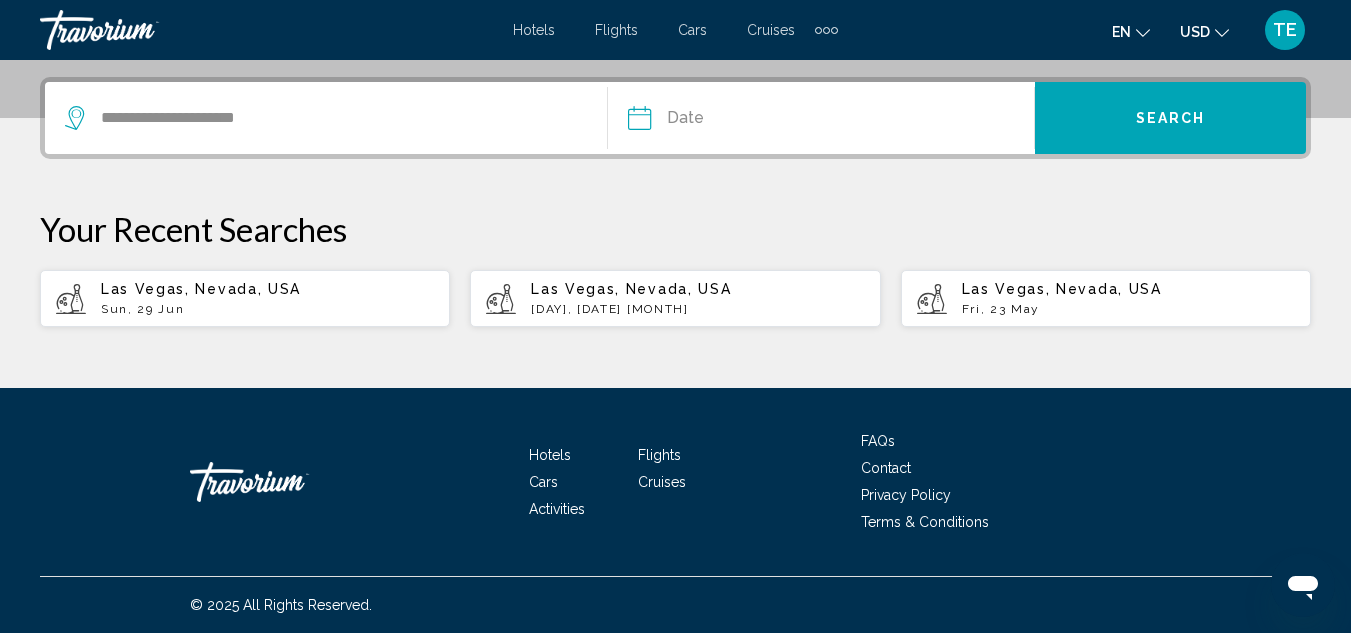 click at bounding box center (728, 121) 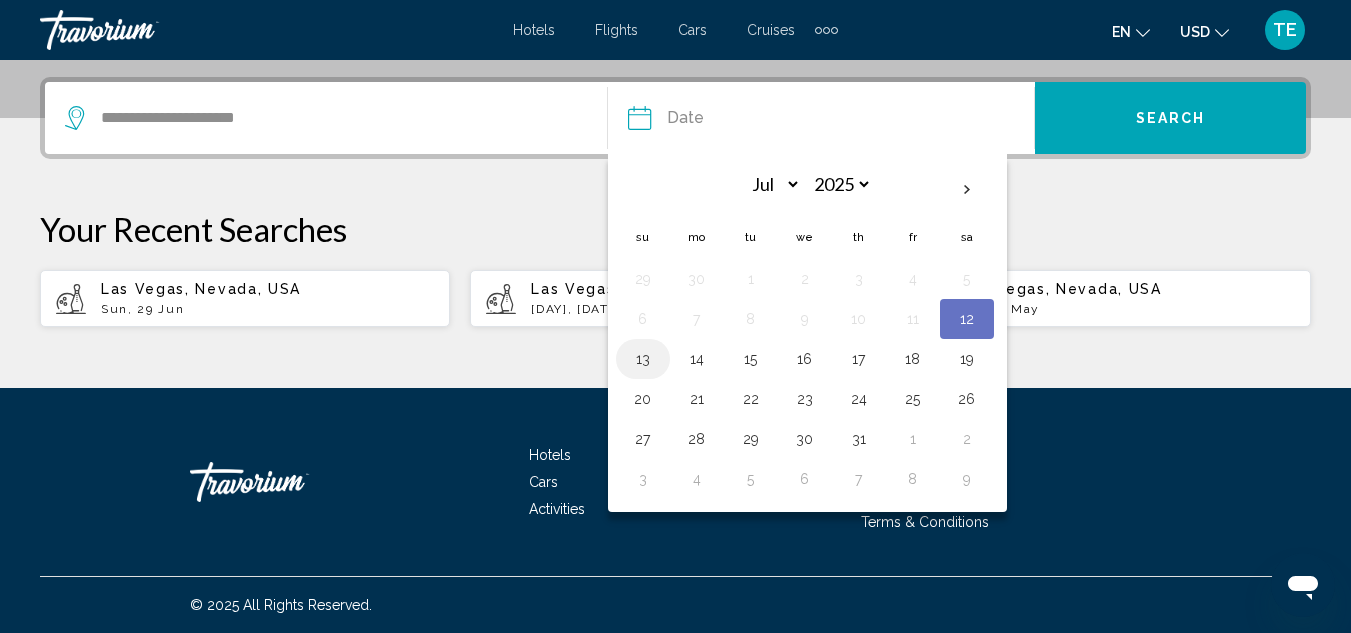 click on "13" at bounding box center [643, 359] 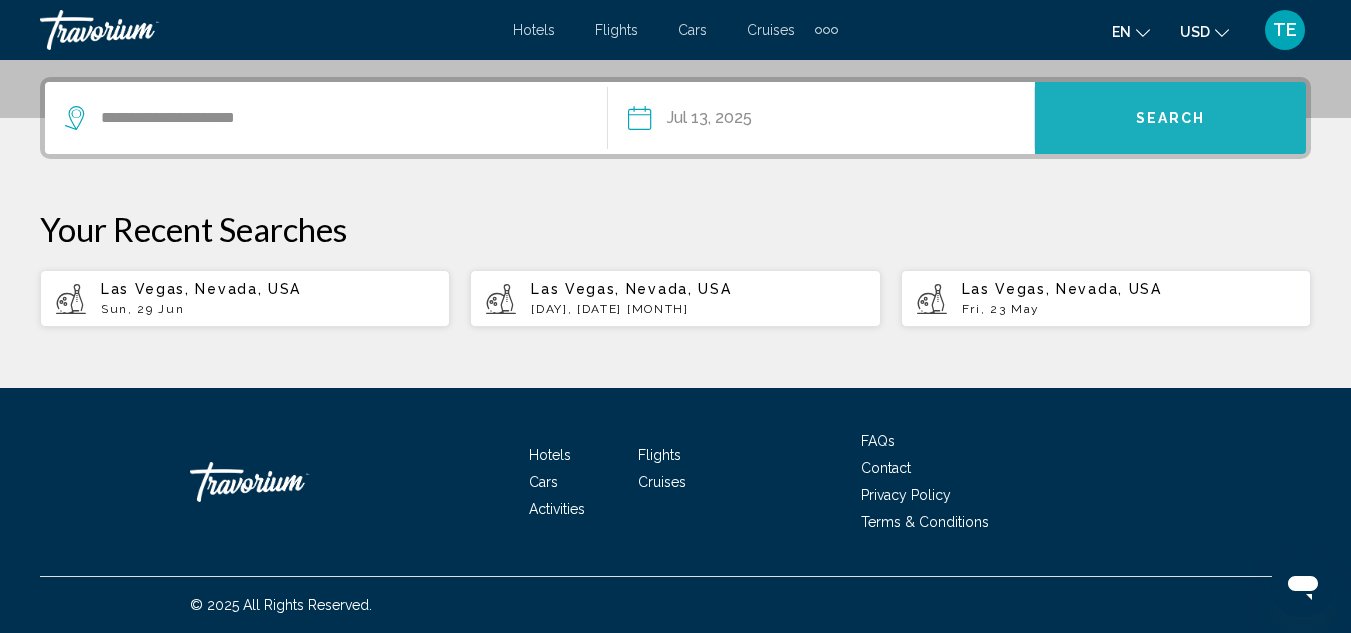 click on "Search" at bounding box center (1170, 118) 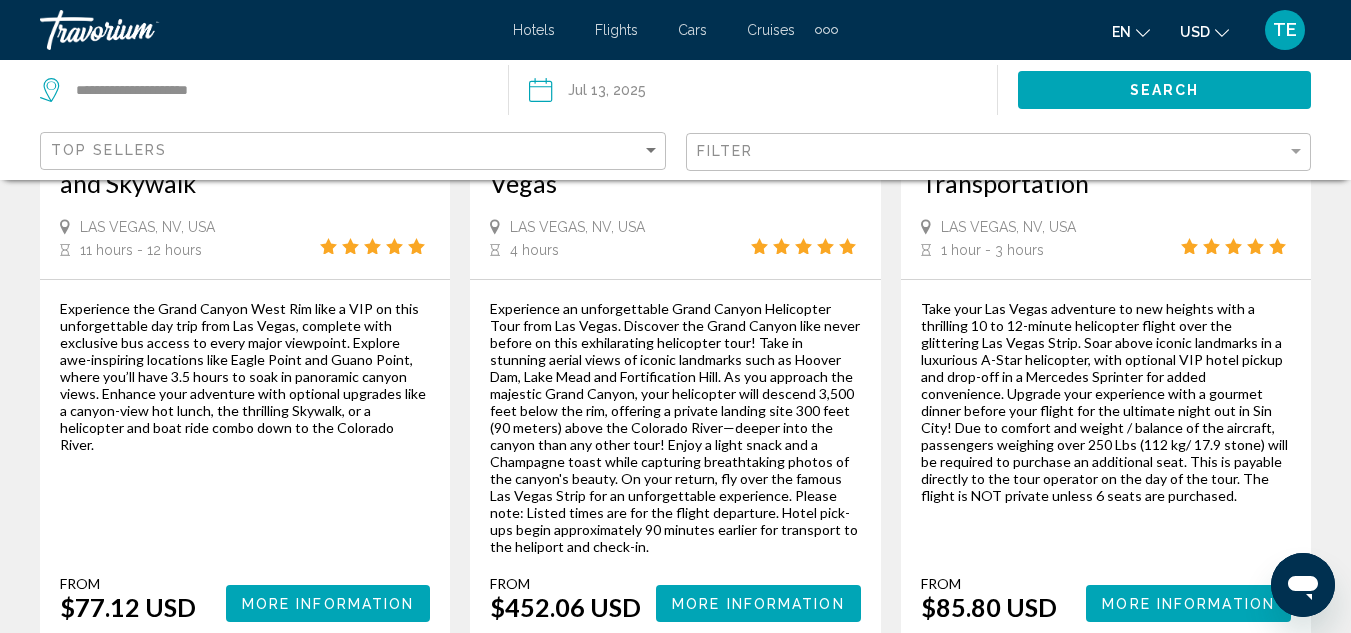 scroll, scrollTop: 0, scrollLeft: 0, axis: both 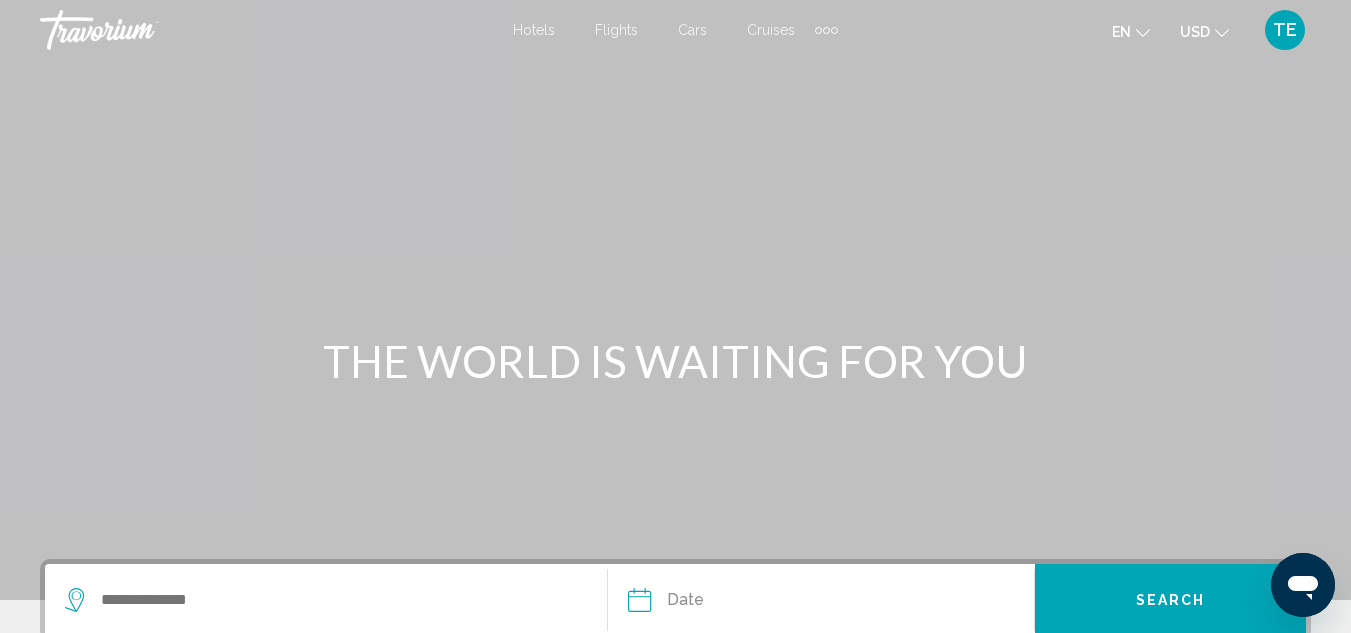 click at bounding box center (826, 30) 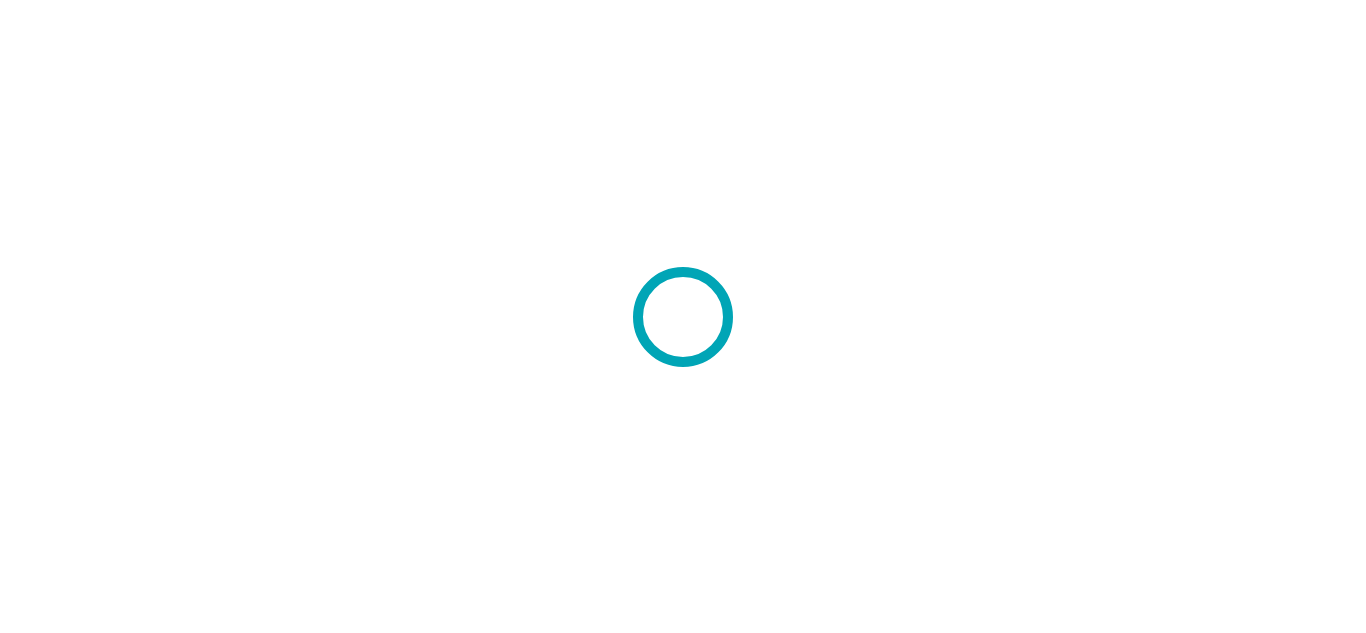 scroll, scrollTop: 0, scrollLeft: 0, axis: both 